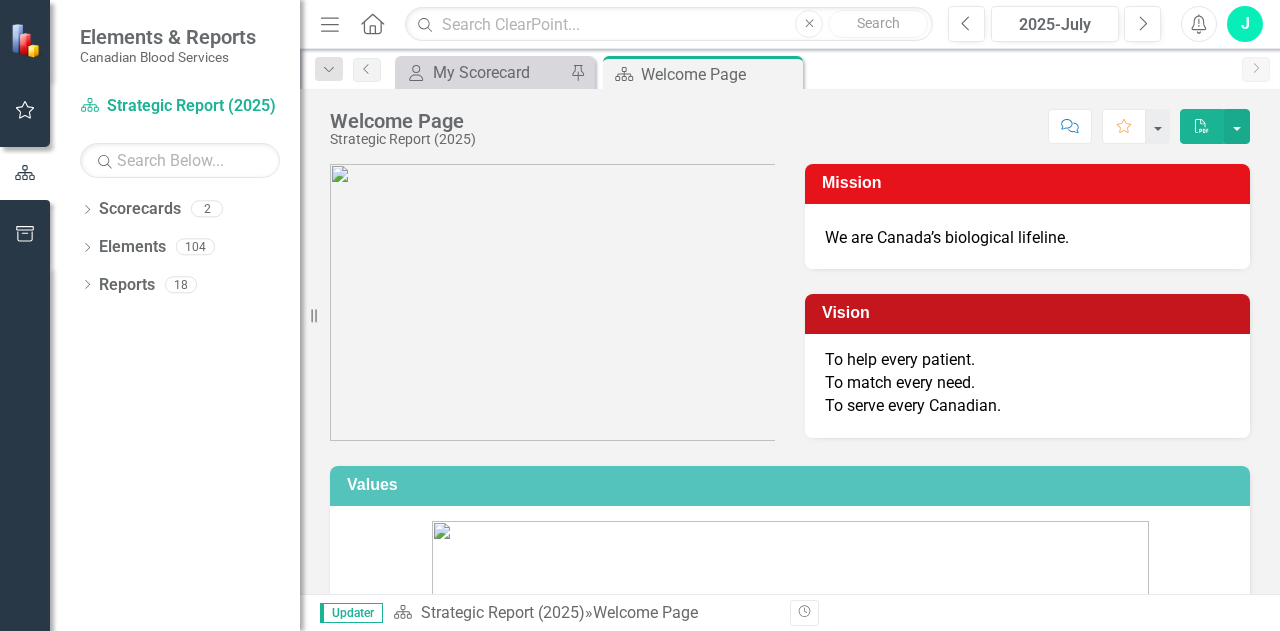 scroll, scrollTop: 0, scrollLeft: 0, axis: both 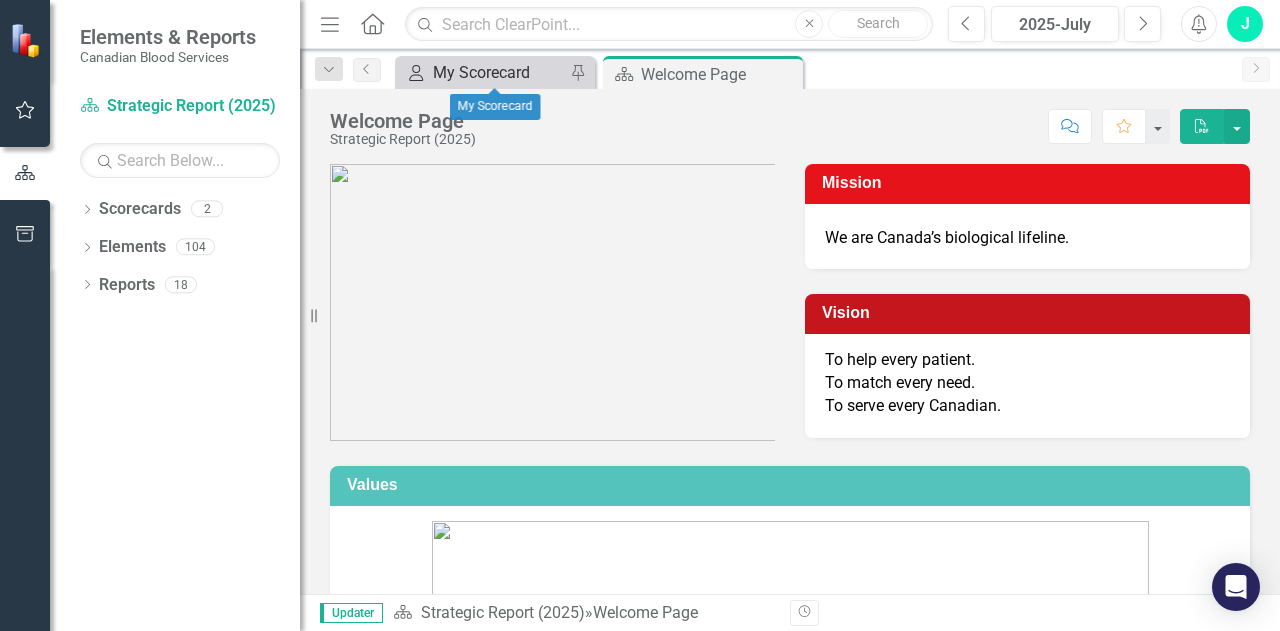 click on "My Scorecard" at bounding box center [499, 72] 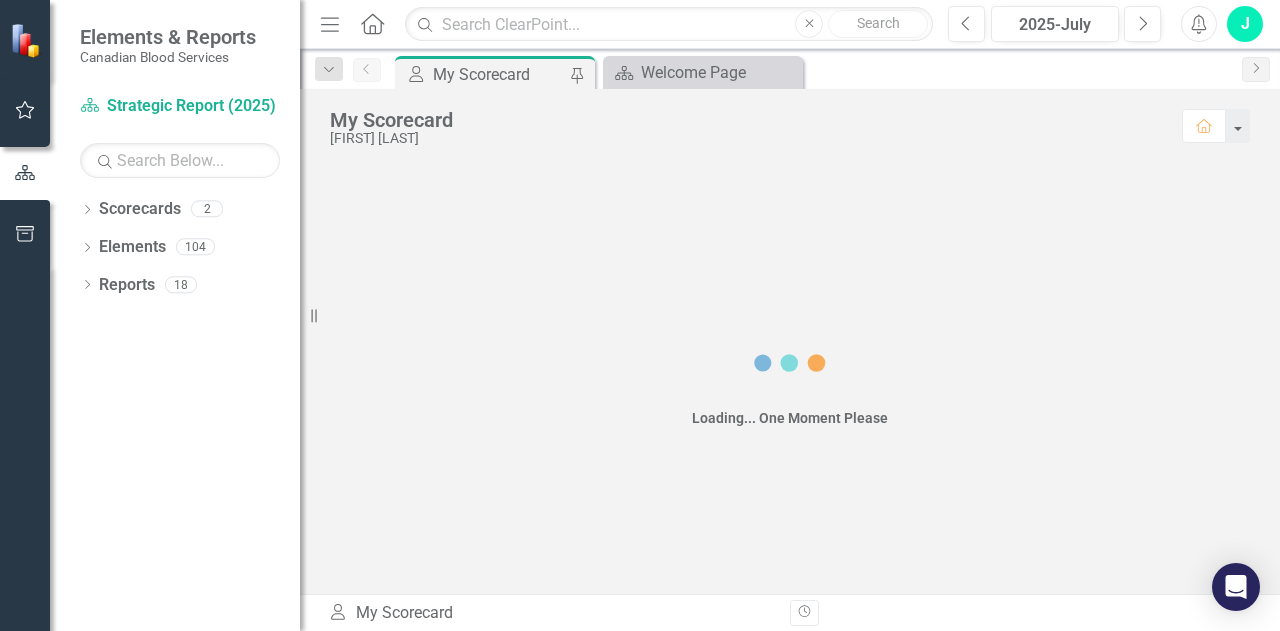 click on "My Scorecard" at bounding box center (499, 74) 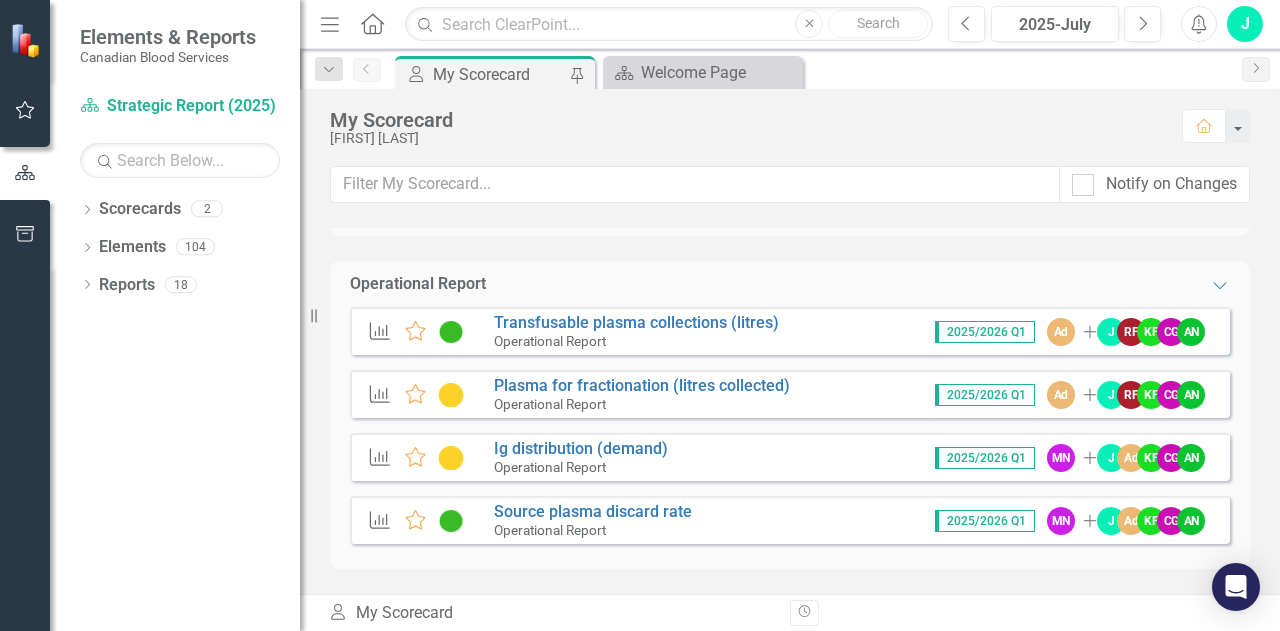 scroll, scrollTop: 0, scrollLeft: 0, axis: both 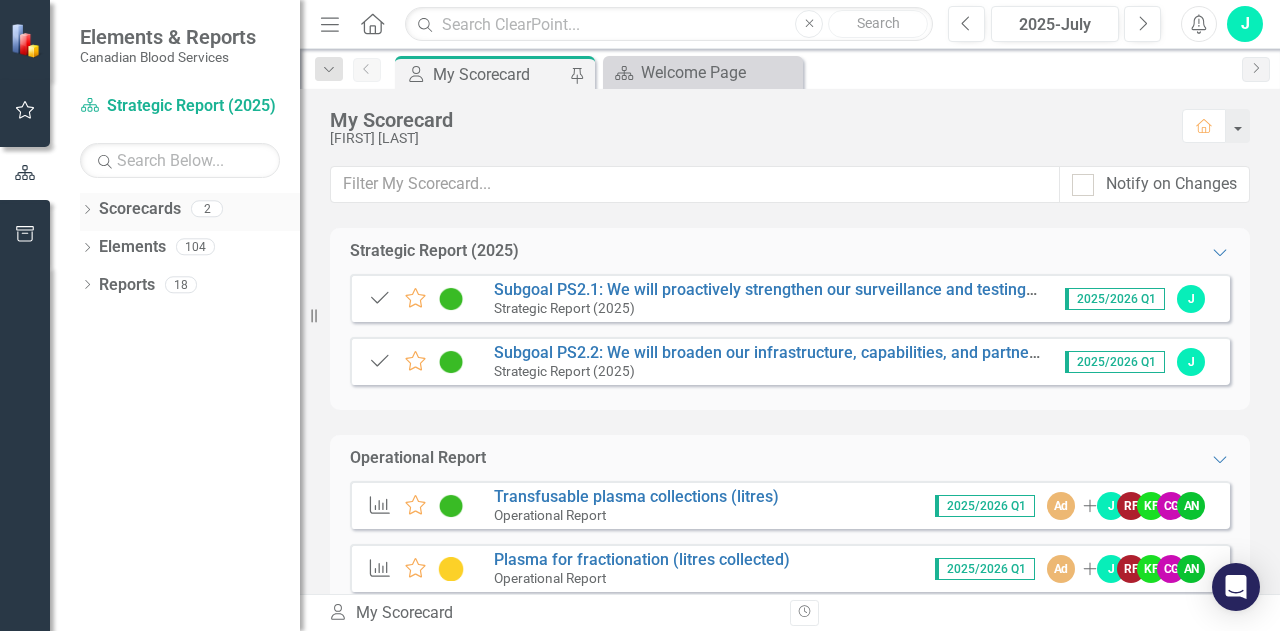 click on "Dropdown" 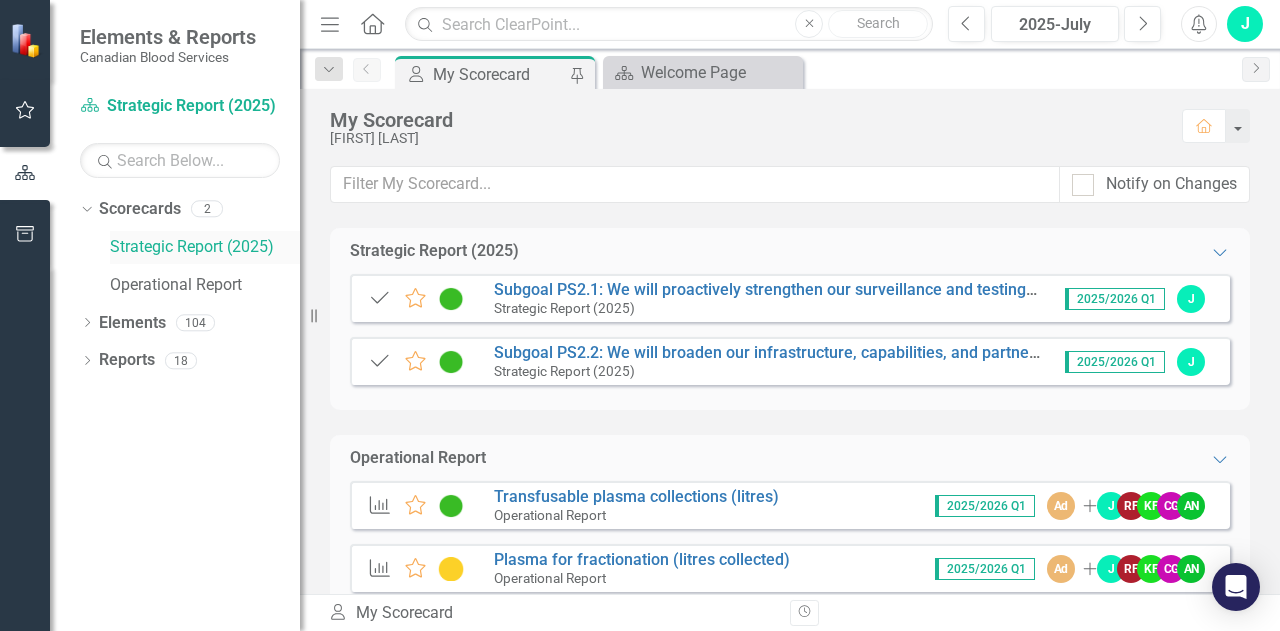 click on "Strategic Report (2025)" at bounding box center (205, 247) 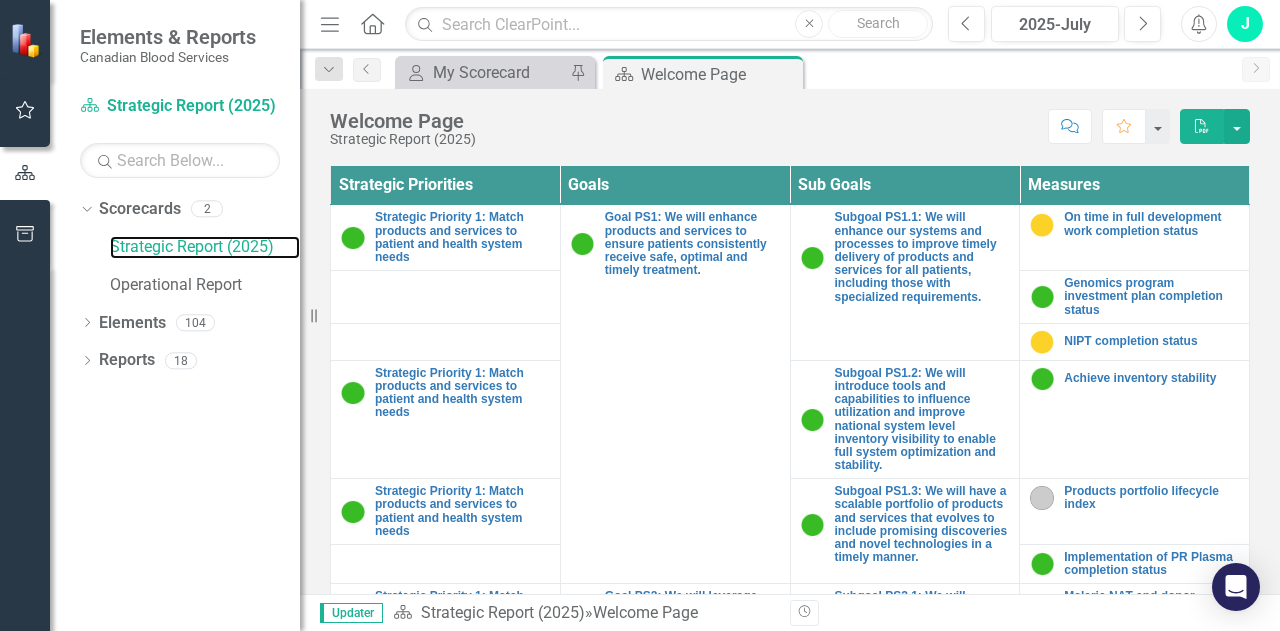 scroll, scrollTop: 743, scrollLeft: 0, axis: vertical 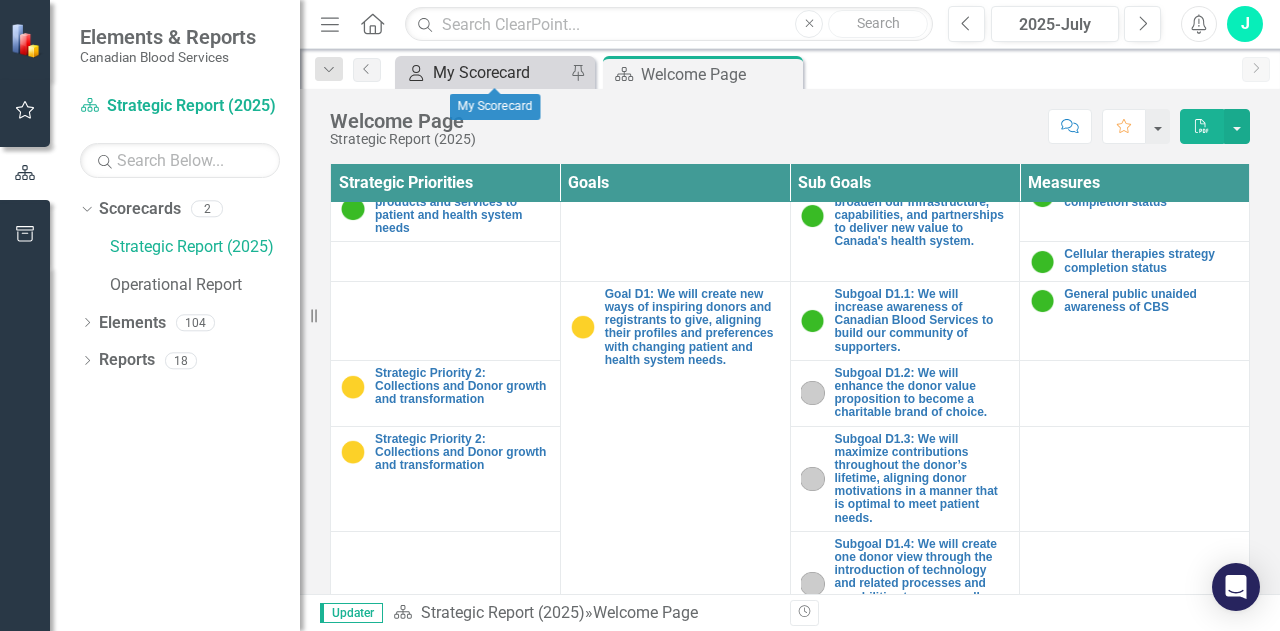 click on "My Scorecard" at bounding box center [499, 72] 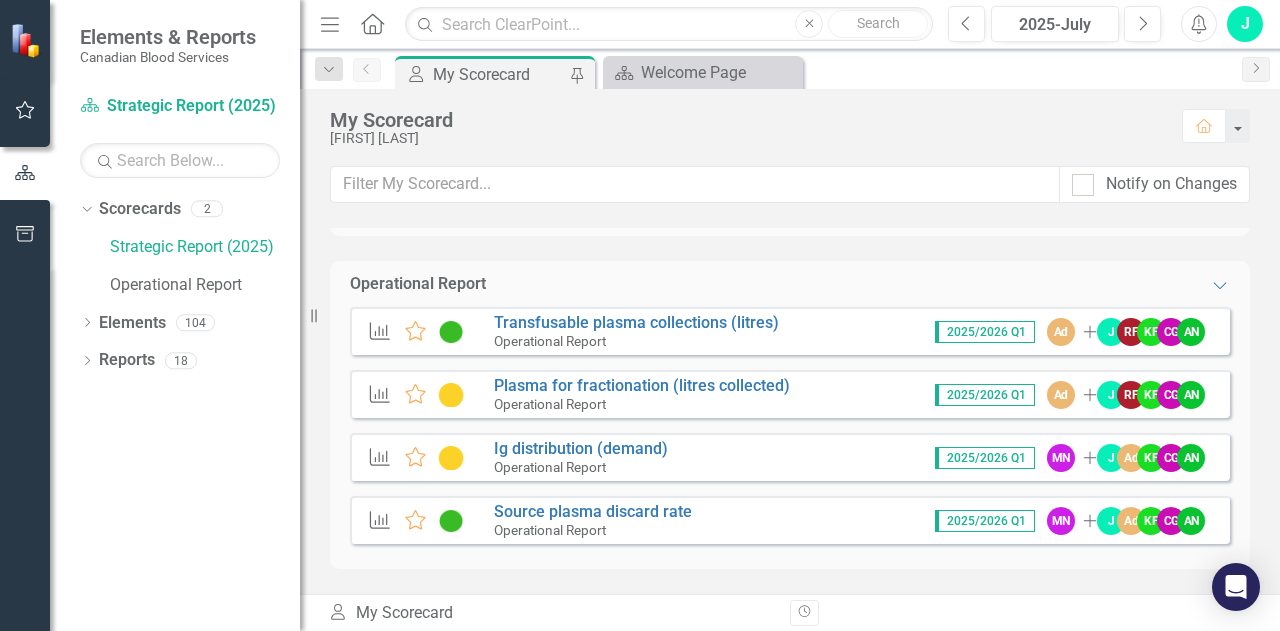 scroll, scrollTop: 0, scrollLeft: 0, axis: both 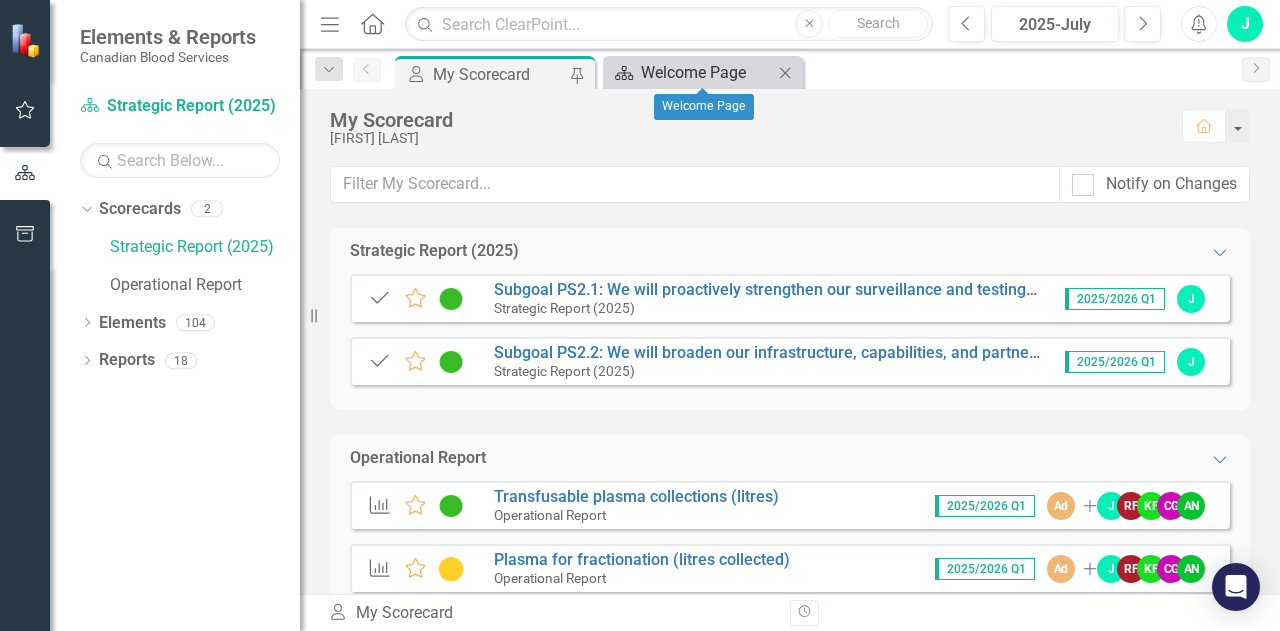 click on "Welcome Page" at bounding box center (707, 72) 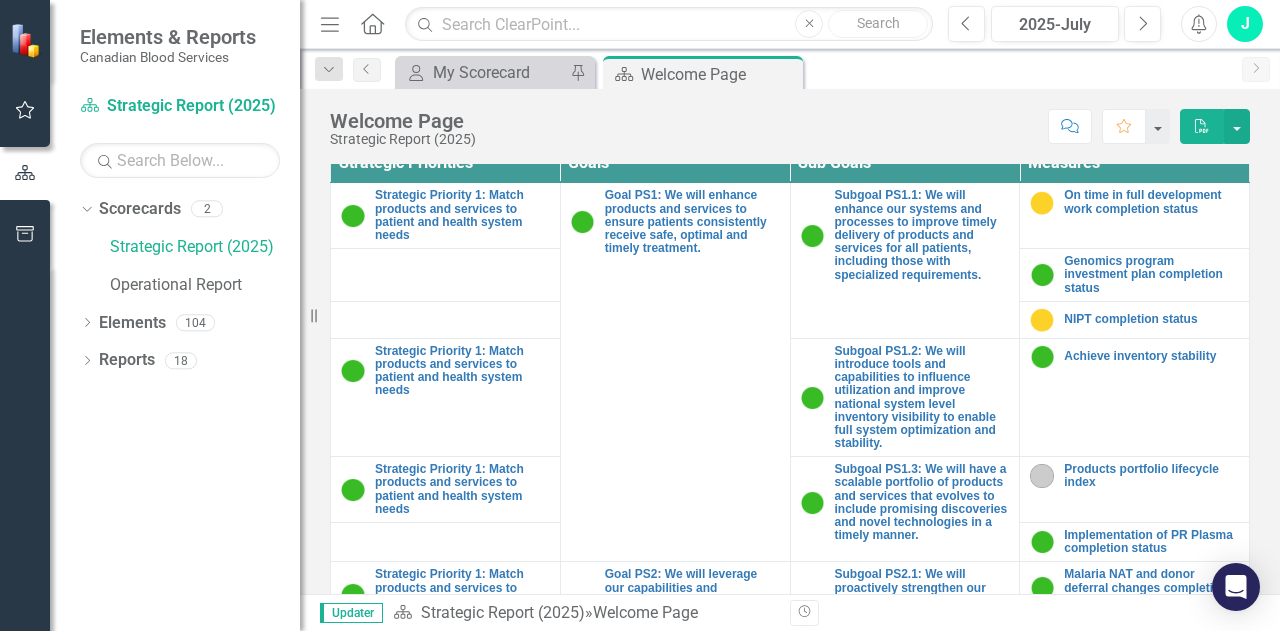 scroll, scrollTop: 764, scrollLeft: 0, axis: vertical 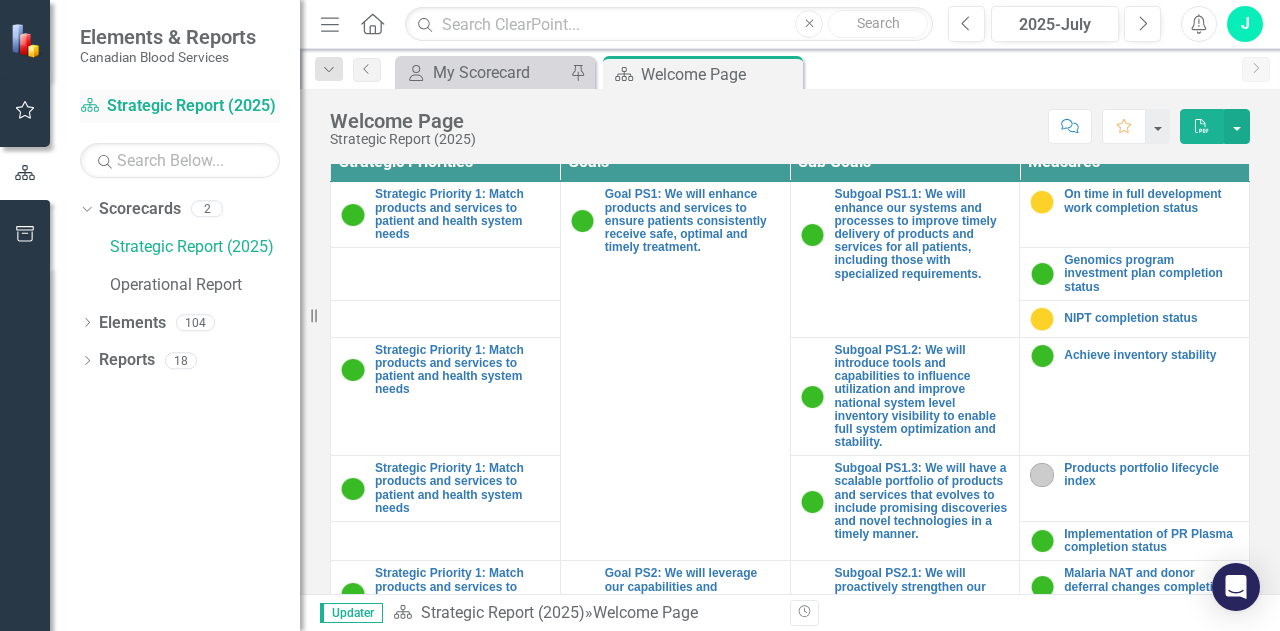 click on "Scorecard Strategic Report ([YEAR])" at bounding box center [180, 106] 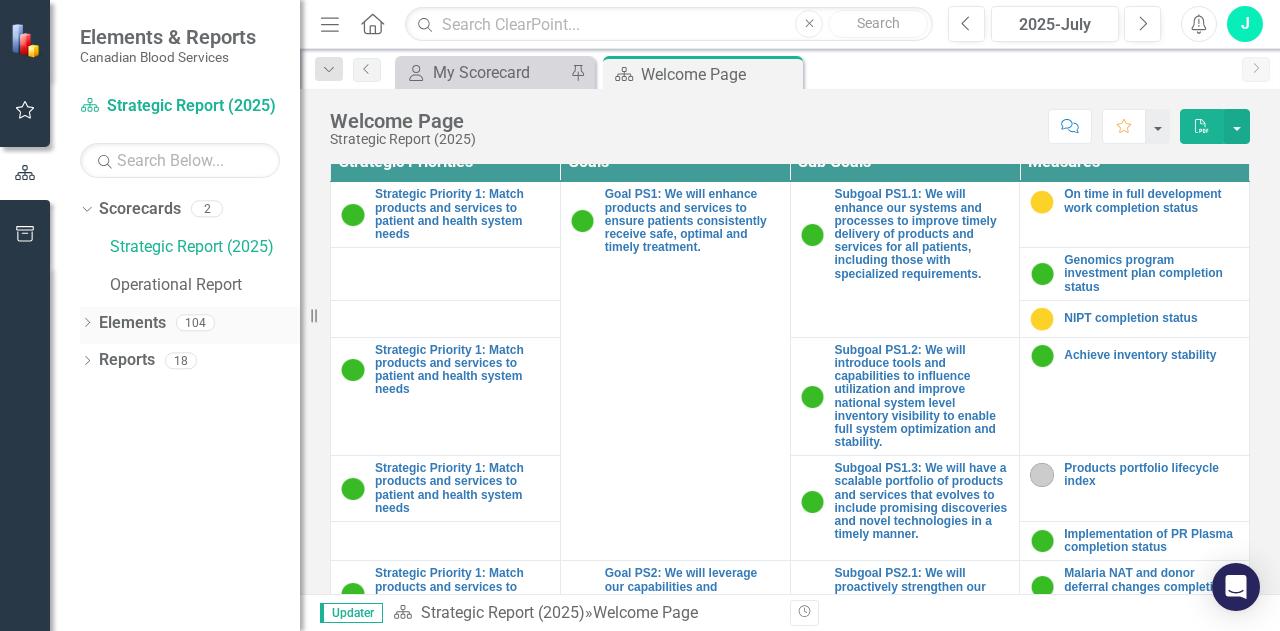 click on "Elements" at bounding box center (132, 323) 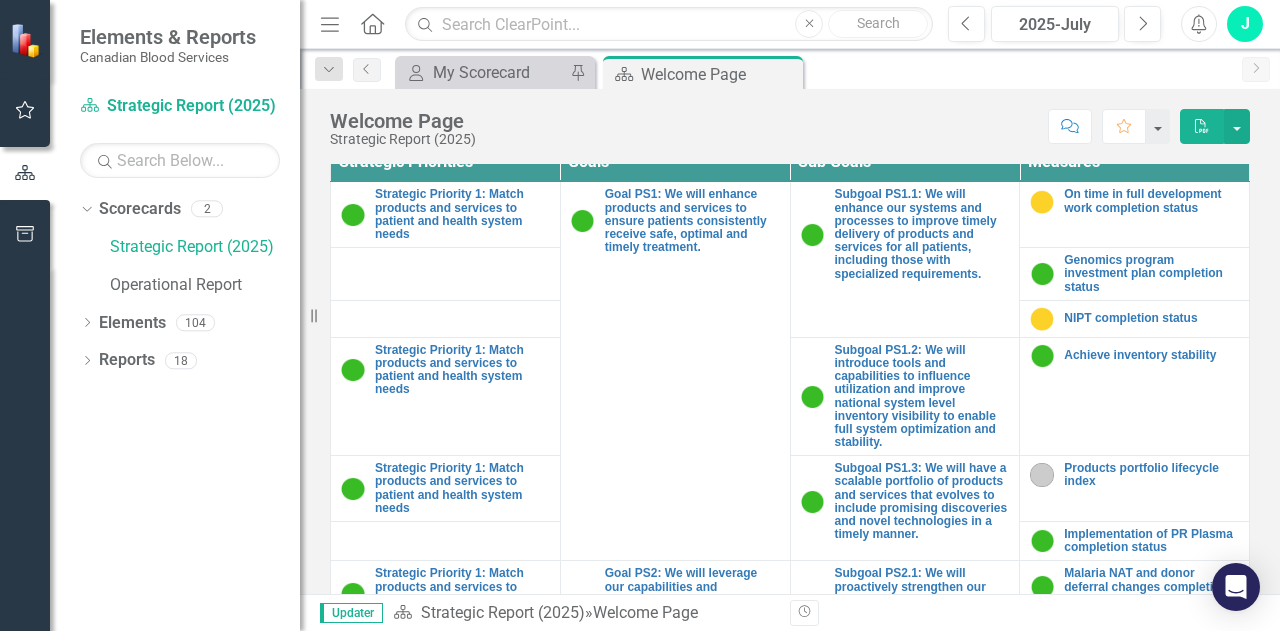 click on "Dropdown Scorecards 2 Strategic Report (2025) Operational Report  Dropdown Elements 104 Dropdown Strategic Priorities Strategic Priorities 6 Strategic Priority 1: Match products and services to patient and health system needs Strategic Priority 2: Collections and Donor growth and transformation Strategic Priority 3: Invest in our people and culture			 Strategic Priority 4: Enhance our digital and physical infrastructure: Digital infrastructure and capabilities Strategic Priority 5: Enhance our digital and physical infrastructure: Physical infrastructure Strategic Priority 6: Organizational excellence Dropdown Goal Goals 12 Goal PS1: We will enhance products and services to ensure patients consistently receive safe, optimal and timely treatment.    Goal PS2: We will leverage our capabilities and infrastructure to provide new value to health systems, working together to bridge gaps. Goal D2: We will better meet patient need by significantly growing the donor base and optimizing composition. Dropdown Sub Goals 0" at bounding box center [175, 412] 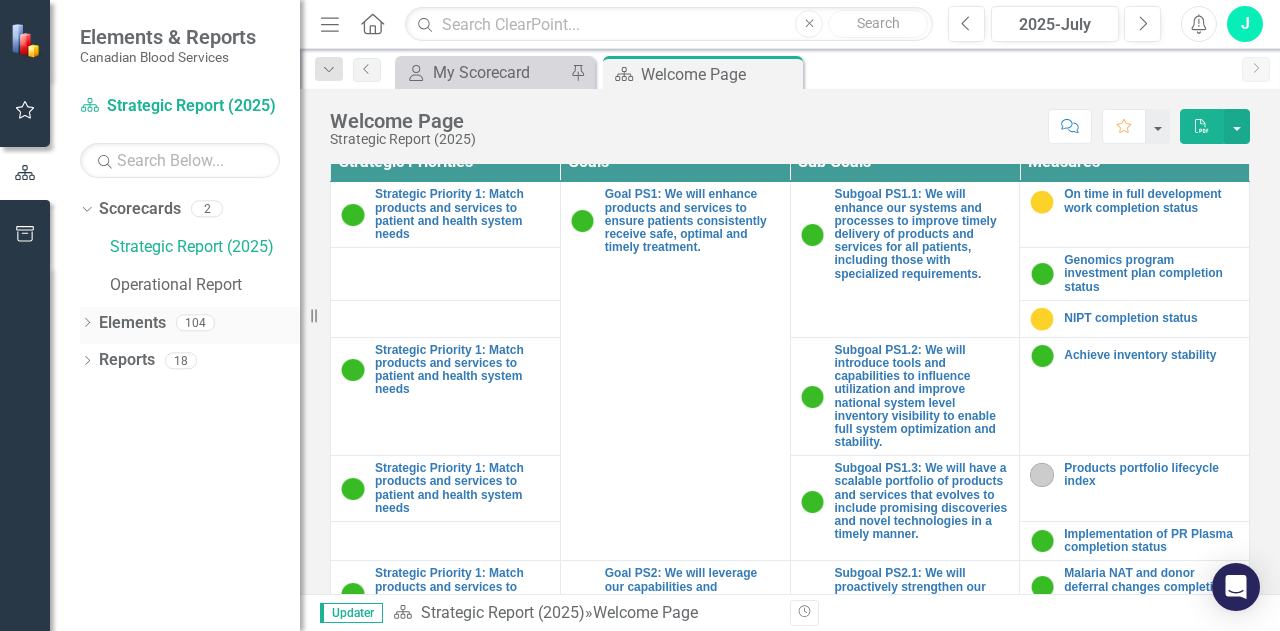 click on "Dropdown" 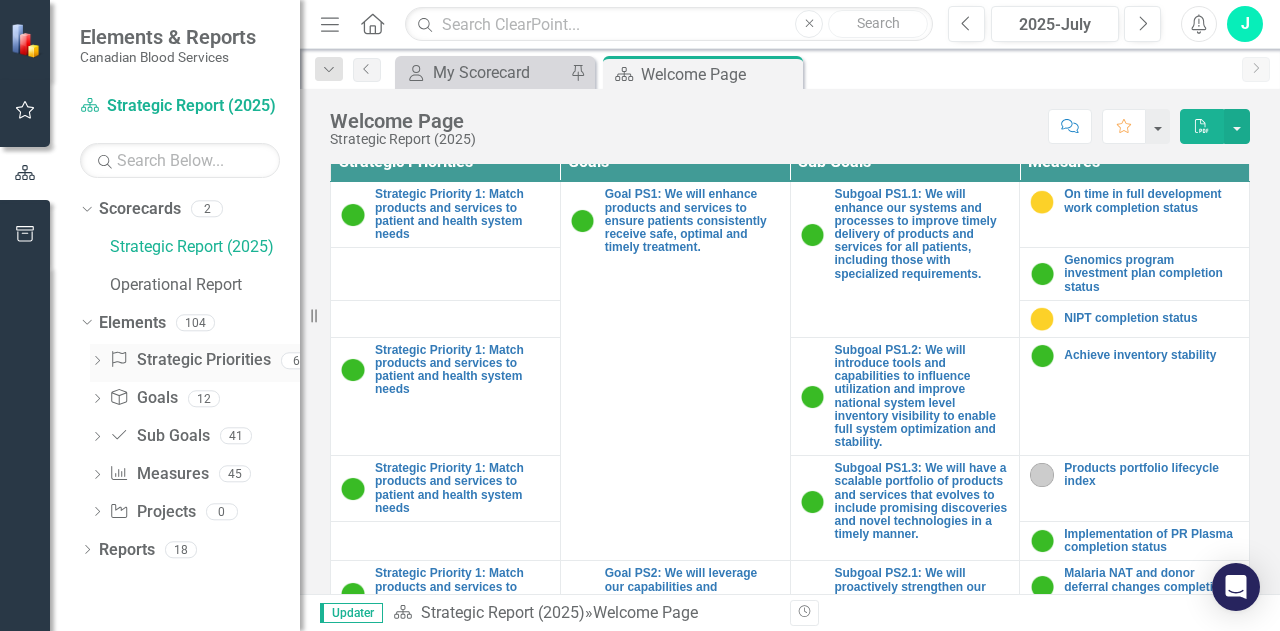 click on "Strategic Priorities Strategic Priorities" at bounding box center (189, 360) 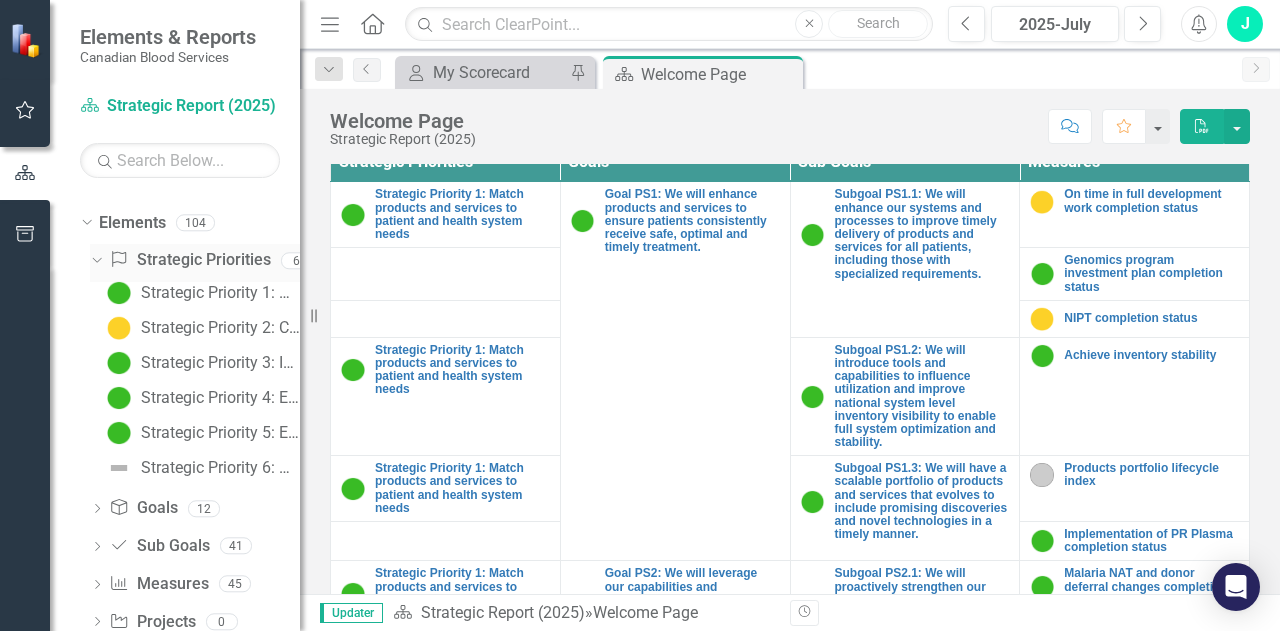 scroll, scrollTop: 102, scrollLeft: 0, axis: vertical 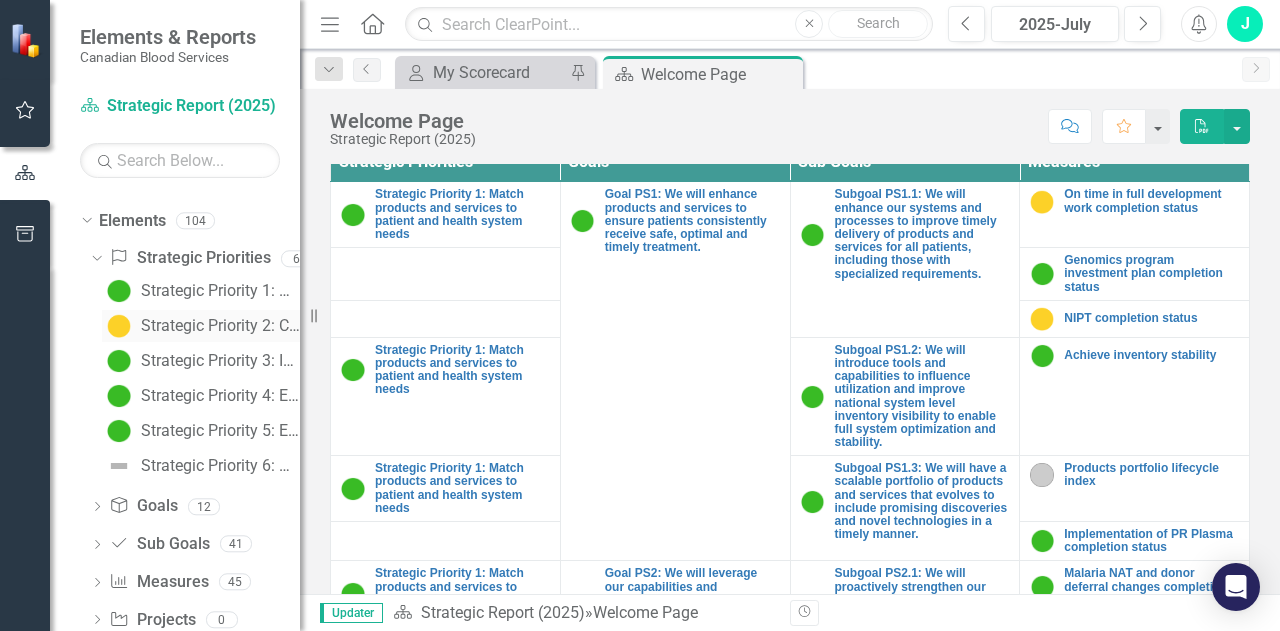 click on "Strategic Priority 2: Collections and Donor growth and transformation" at bounding box center [220, 326] 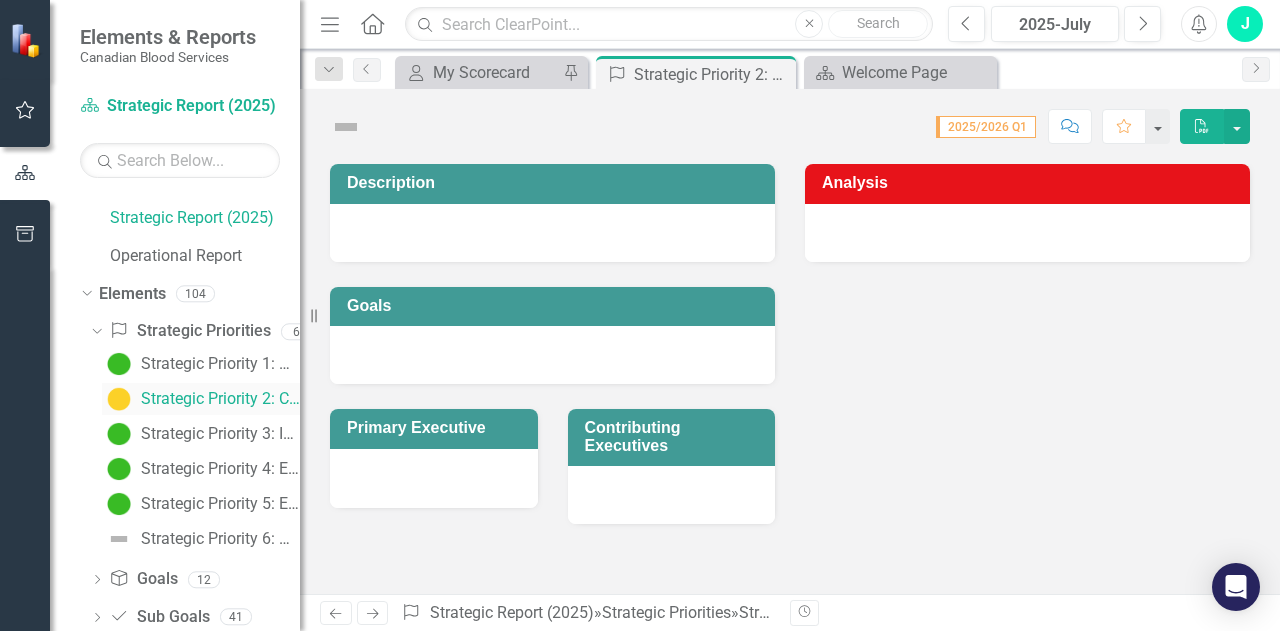 scroll, scrollTop: 0, scrollLeft: 0, axis: both 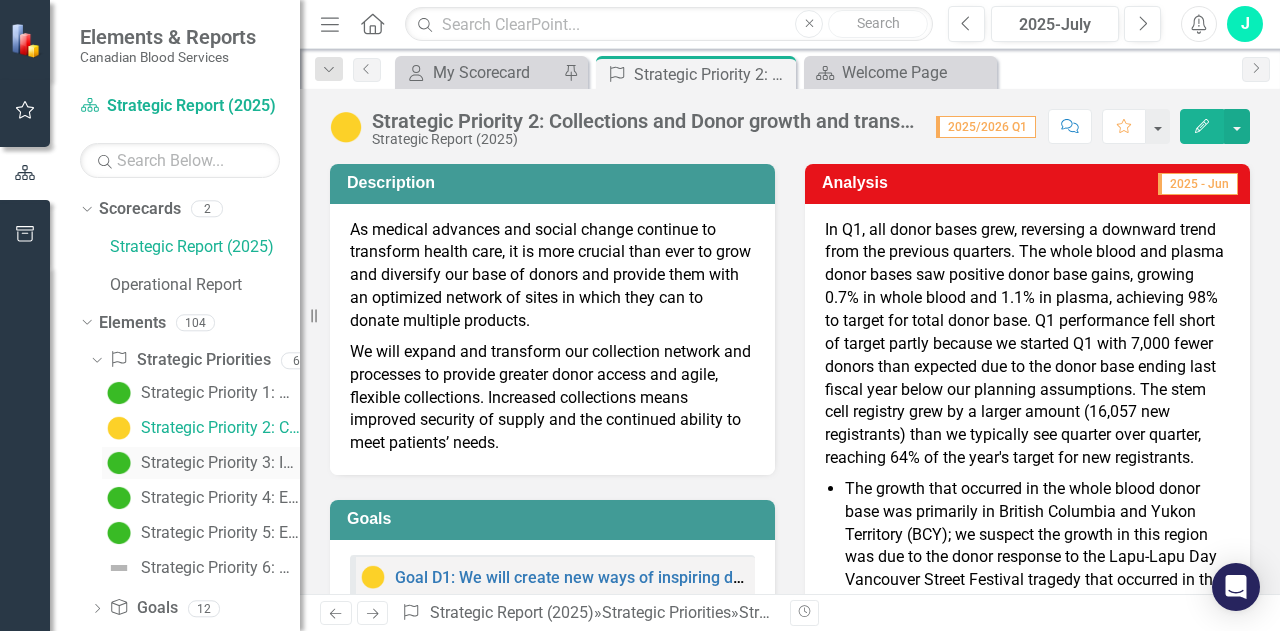 click on "Strategic Priority 3: Invest in our people and culture" at bounding box center [220, 463] 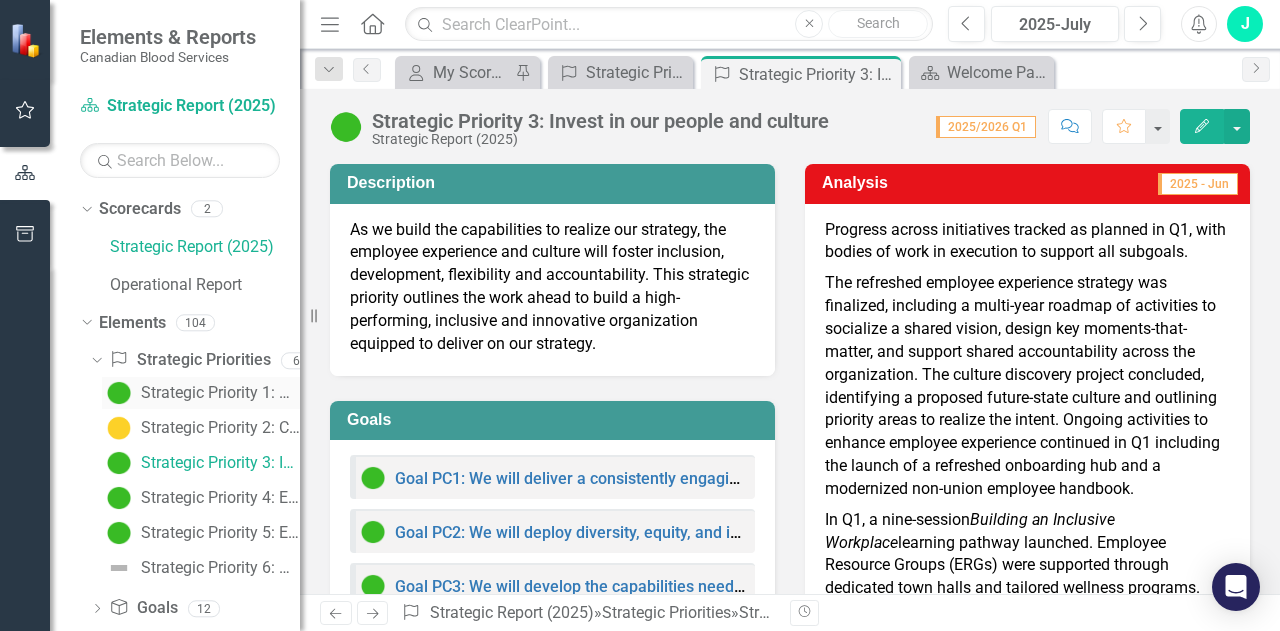 click on "Strategic Priority 1: Match products and services to patient and health system needs" at bounding box center [220, 393] 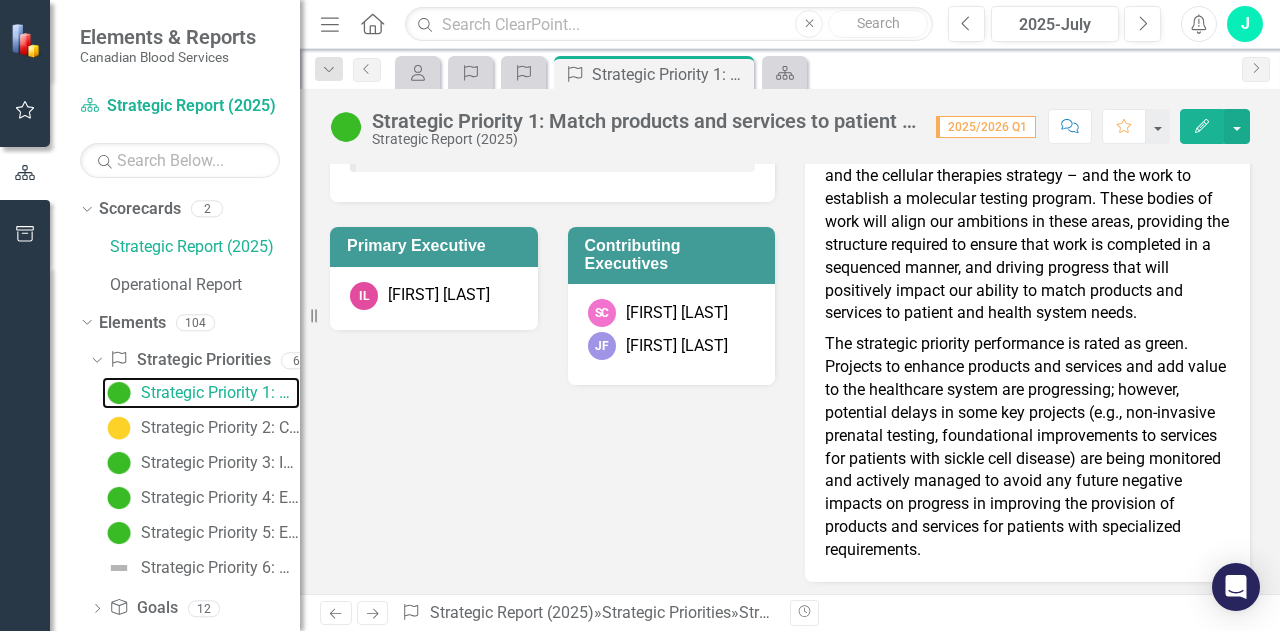 scroll, scrollTop: 412, scrollLeft: 0, axis: vertical 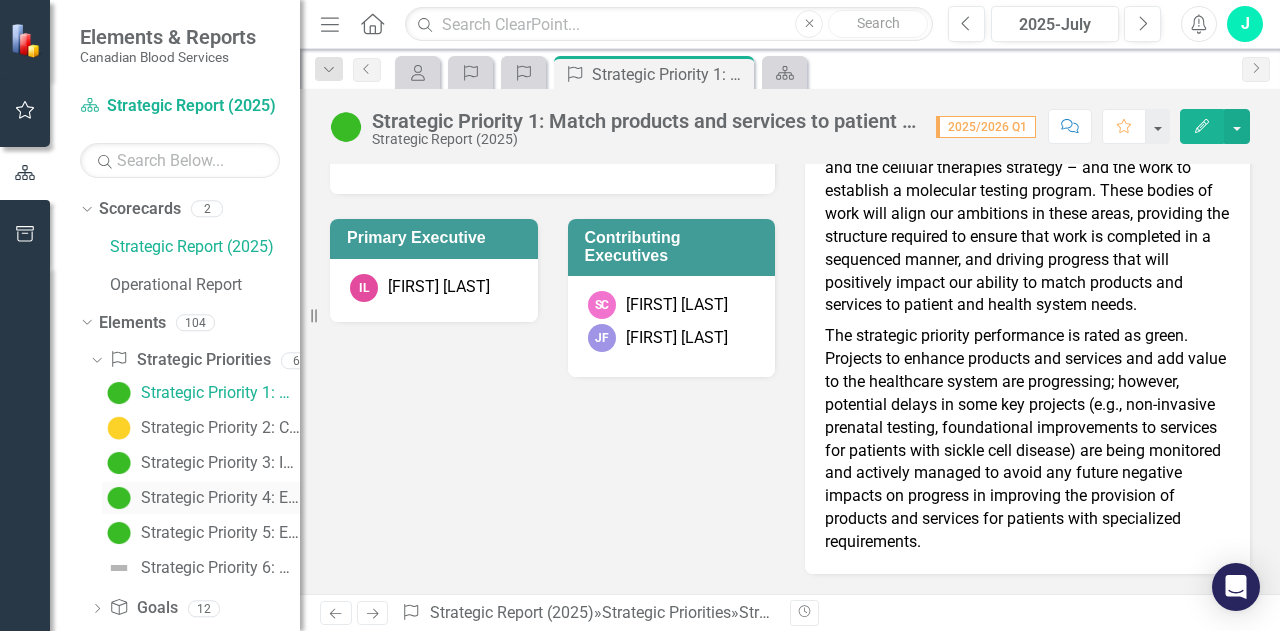 click on "Strategic Priority 4: Enhance our digital and physical infrastructure: Digital infrastructure and capabilities" at bounding box center (220, 498) 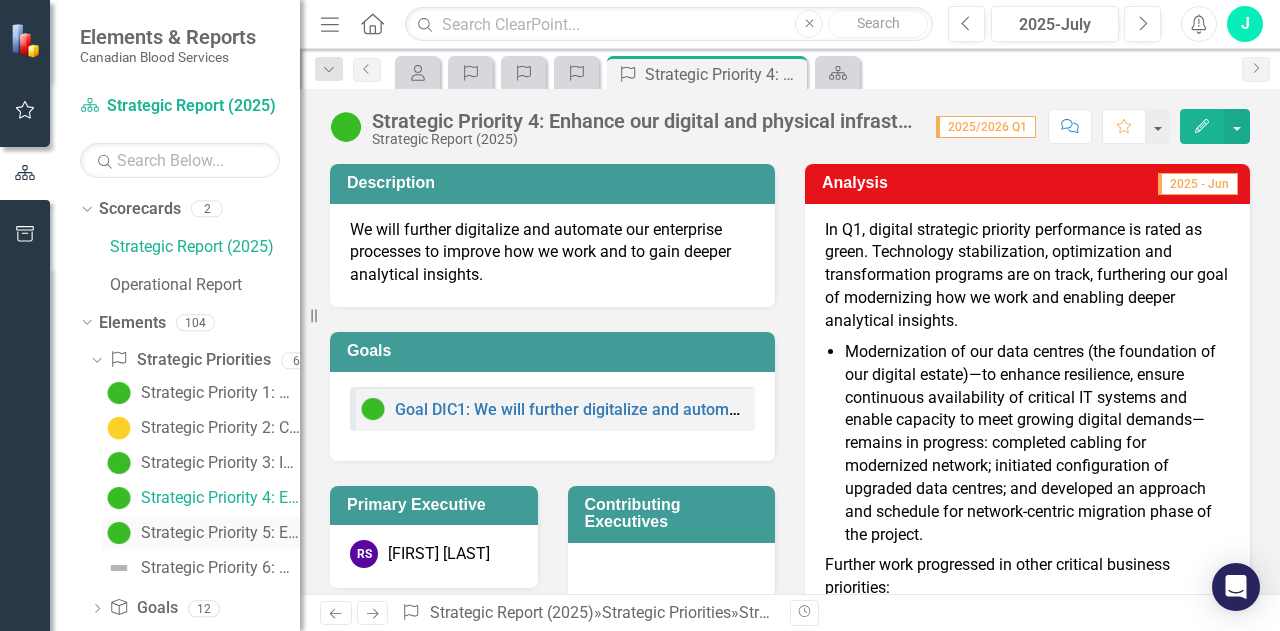 click on "Strategic Priority 5: Enhance our digital and physical infrastructure: Physical infrastructure" at bounding box center [220, 533] 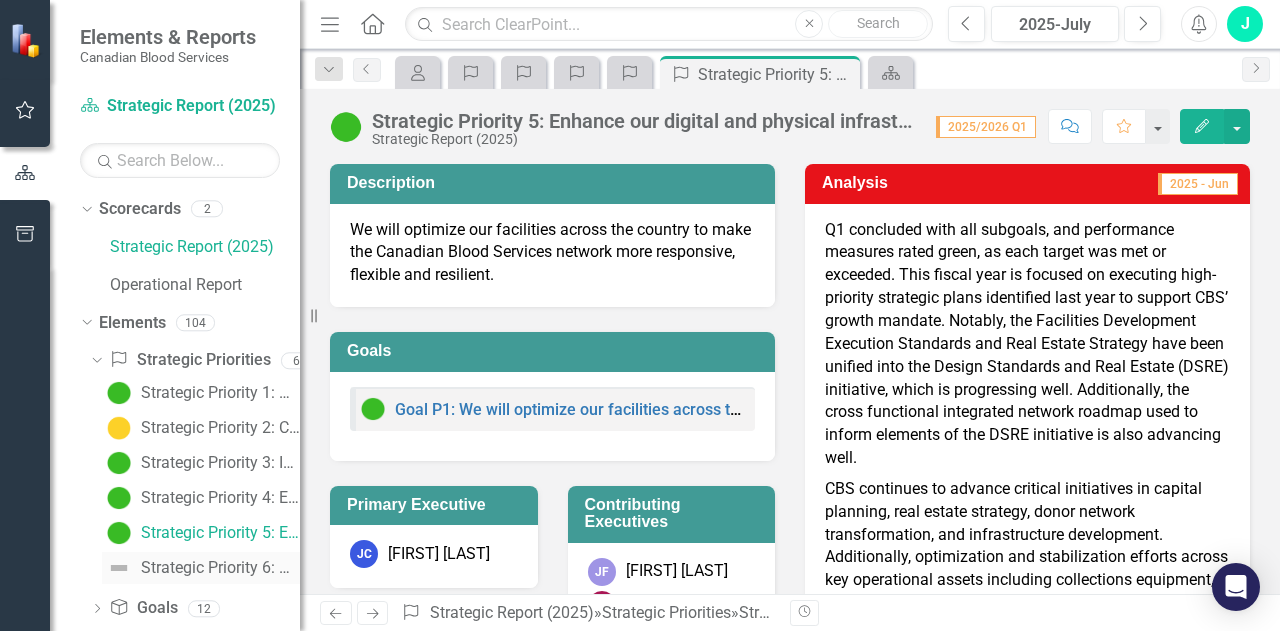 click on "Strategic Priority 6: Organizational excellence" at bounding box center (220, 568) 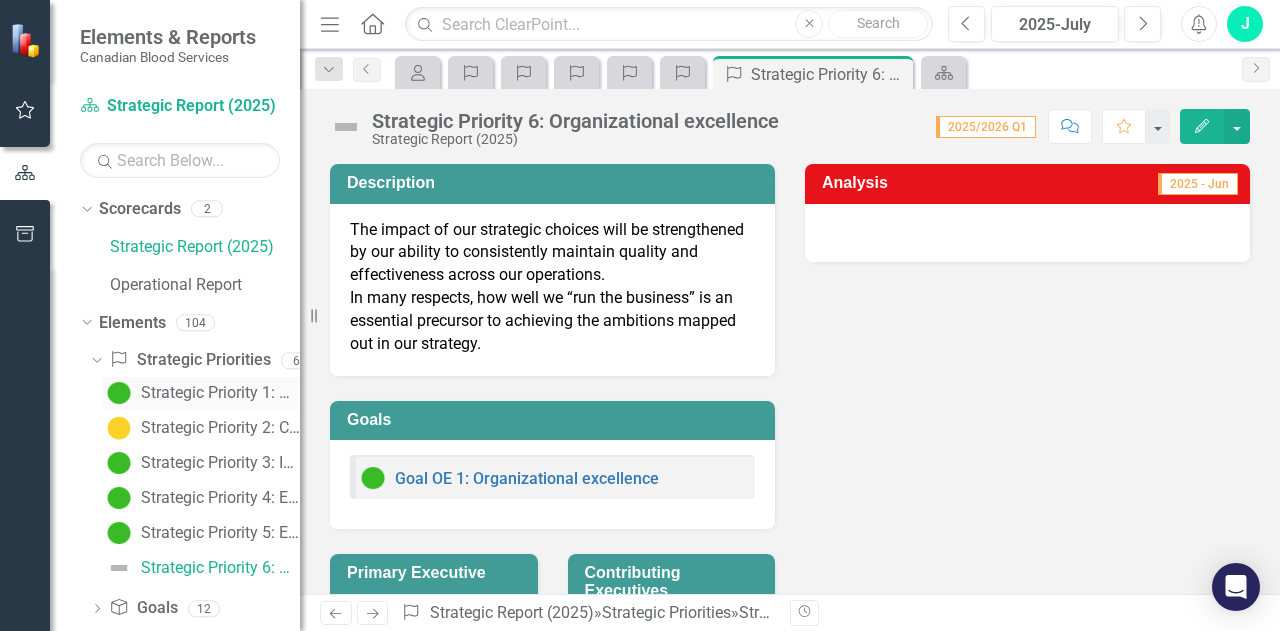 click on "Strategic Priority 1: Match products and services to patient and health system needs" at bounding box center [220, 393] 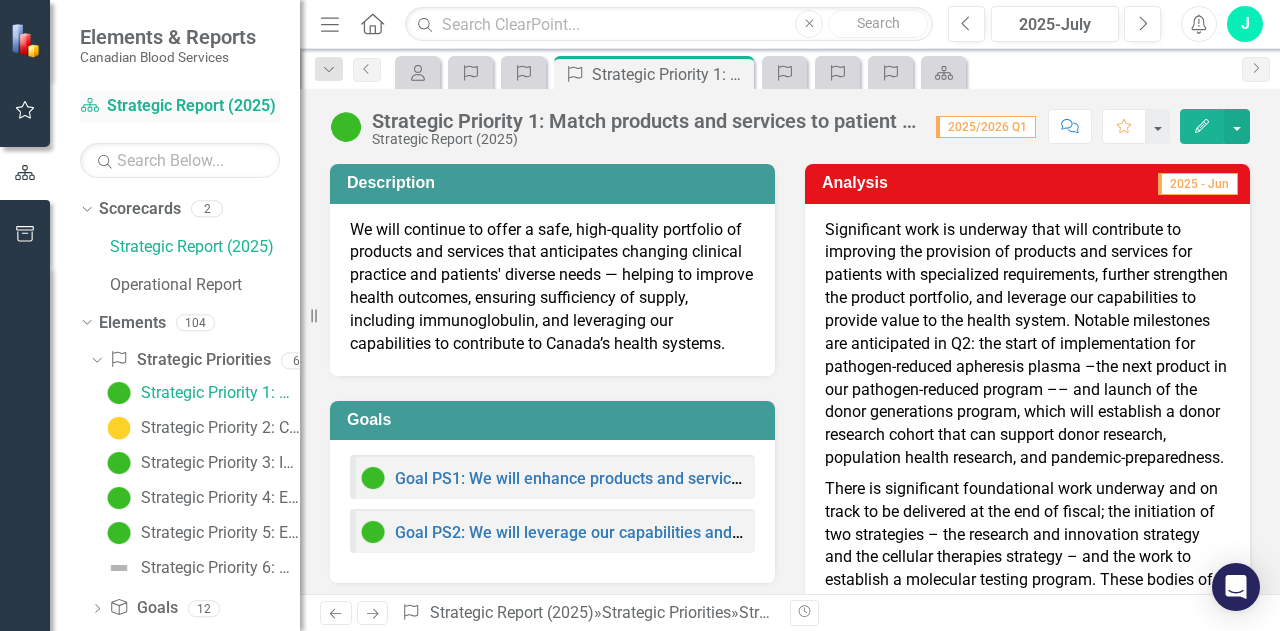 click on "Scorecard Strategic Report ([YEAR])" at bounding box center [180, 106] 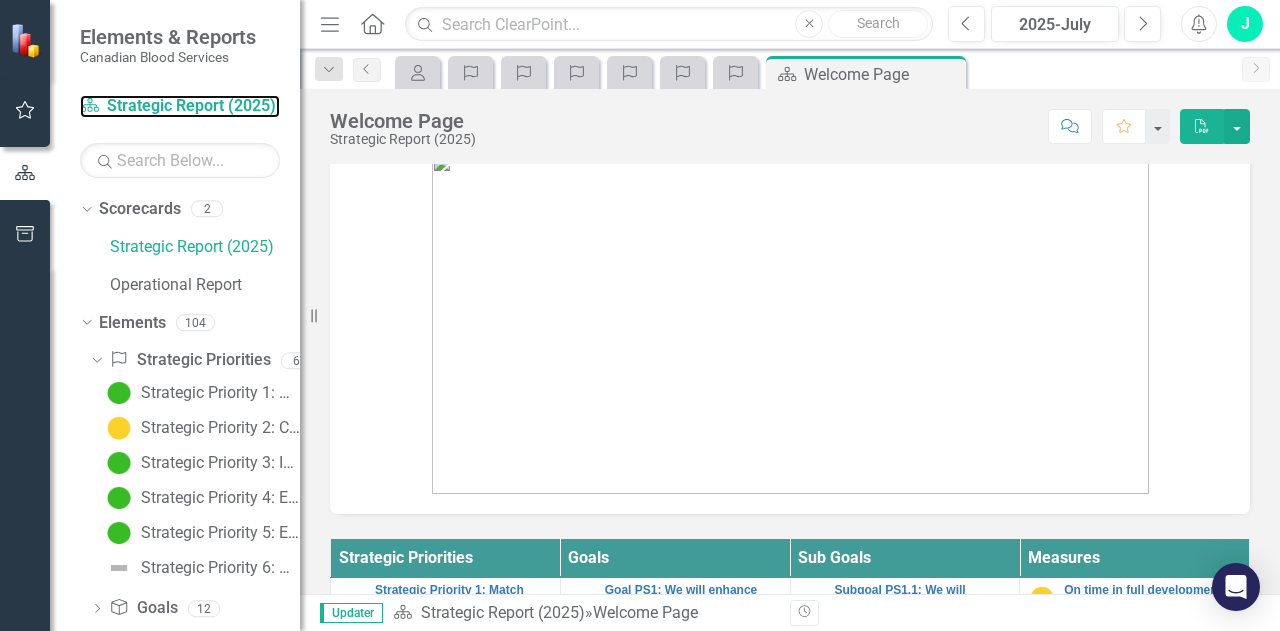 scroll, scrollTop: 371, scrollLeft: 0, axis: vertical 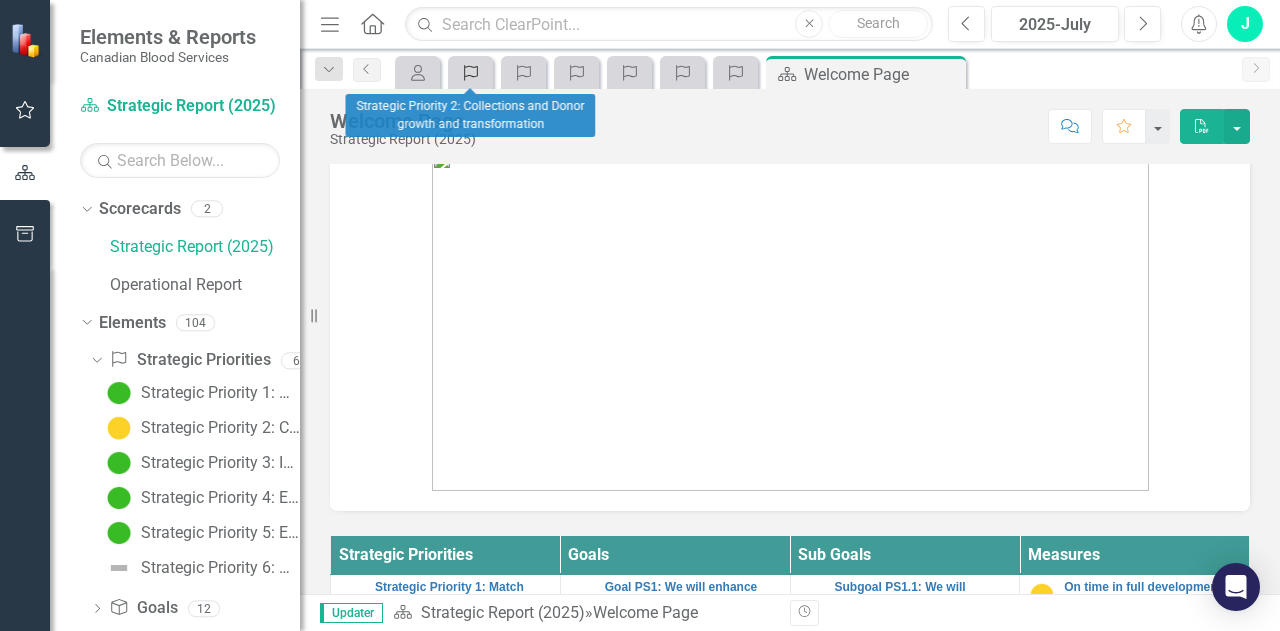 drag, startPoint x: 482, startPoint y: 73, endPoint x: 471, endPoint y: 72, distance: 11.045361 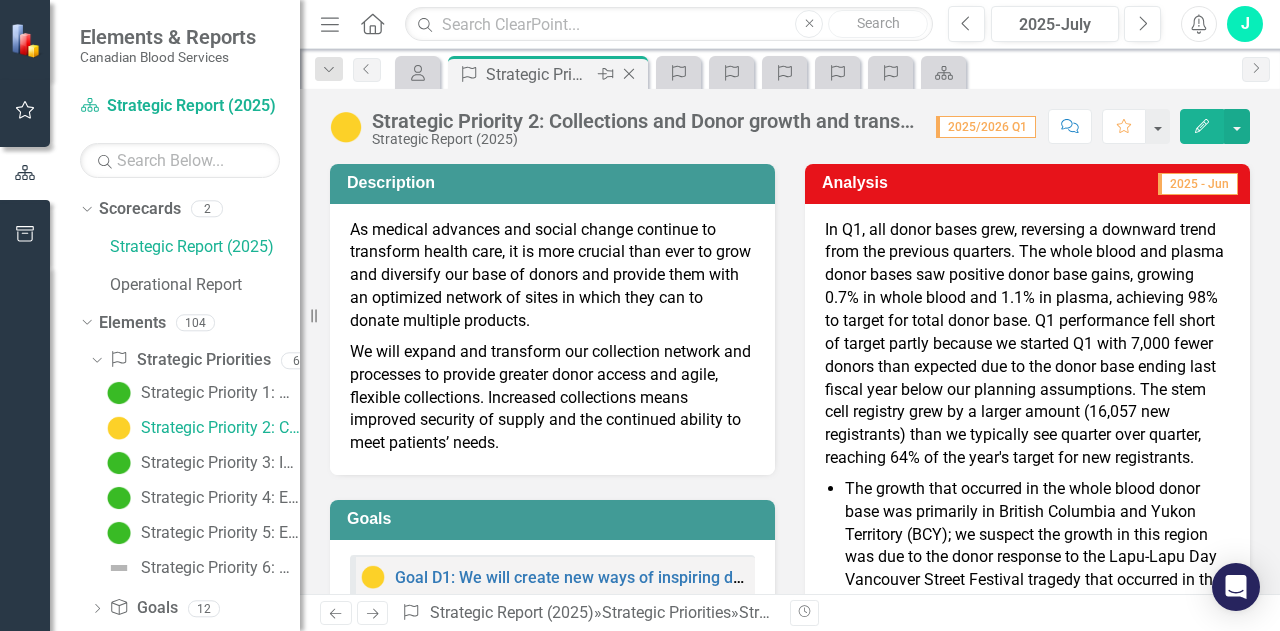 click on "Strategic Priorities" 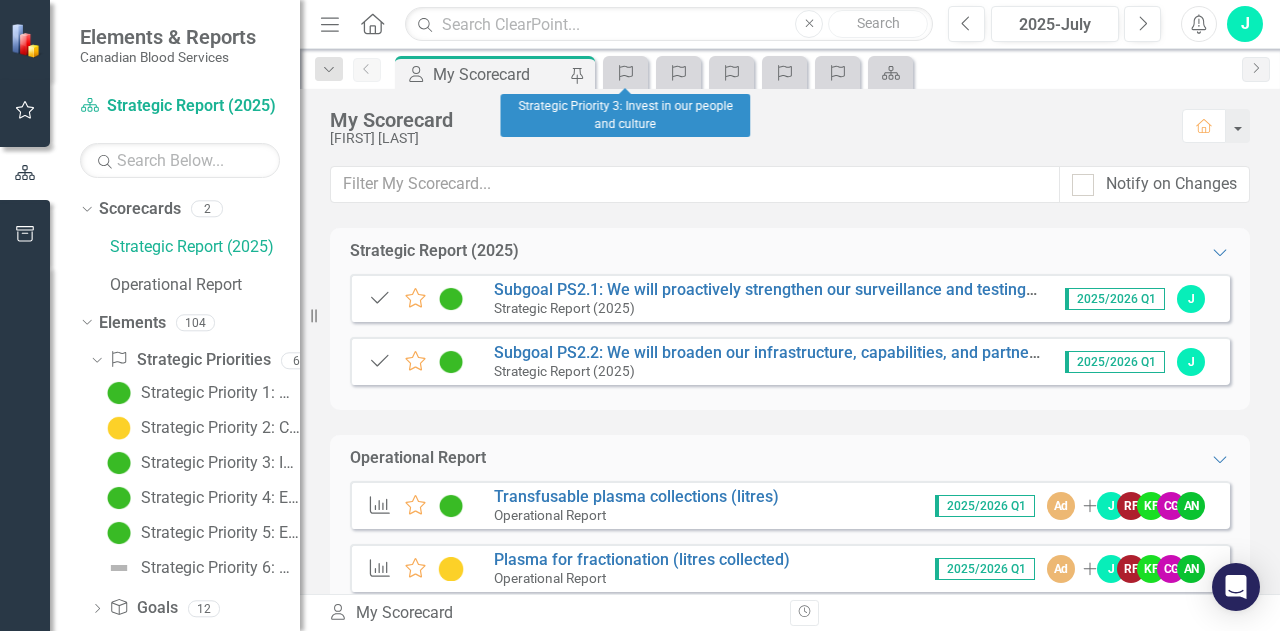 click on "Strategic Priorities" at bounding box center [625, 72] 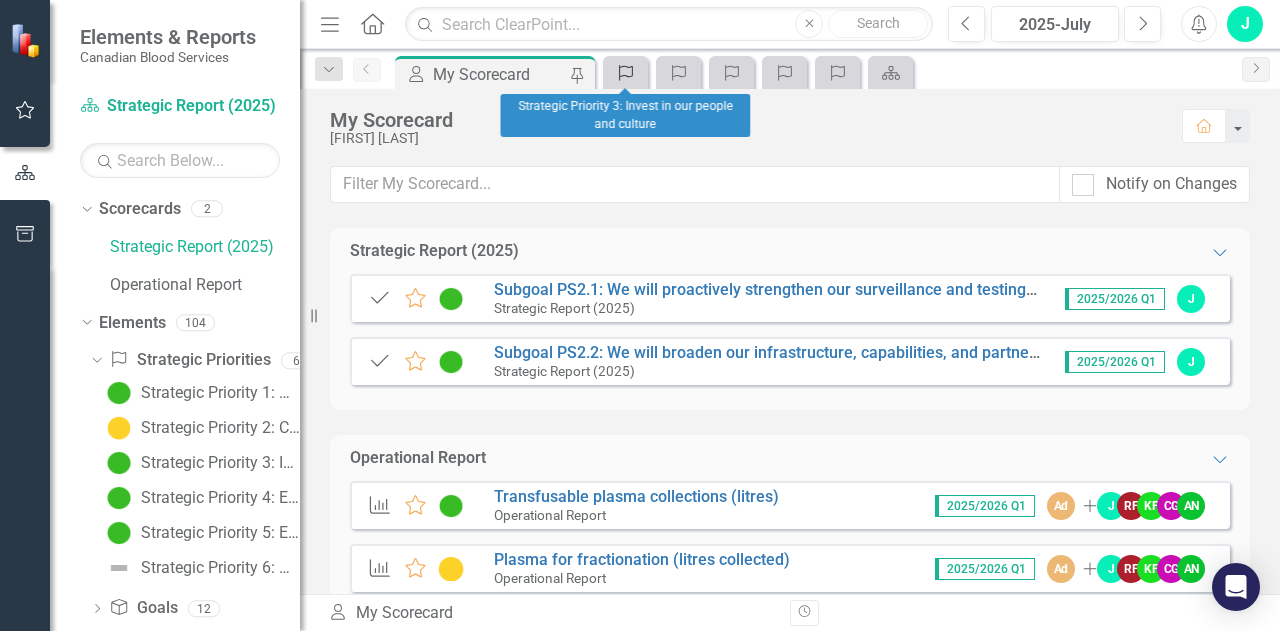 click 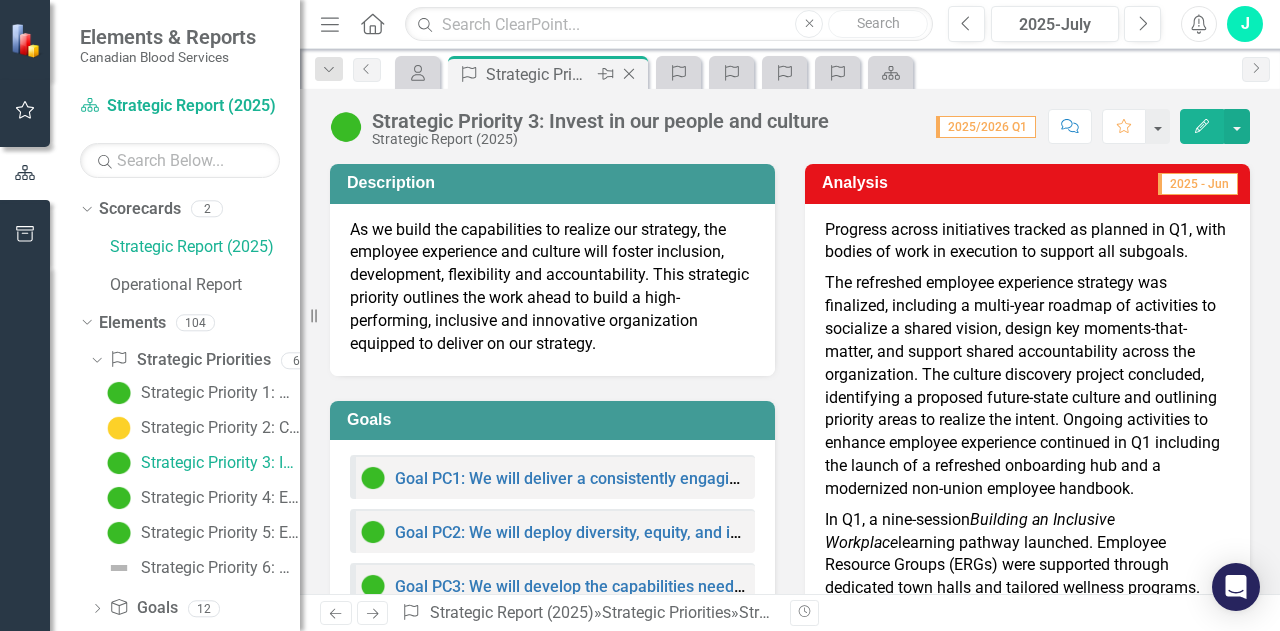 click on "Close" at bounding box center [630, 74] 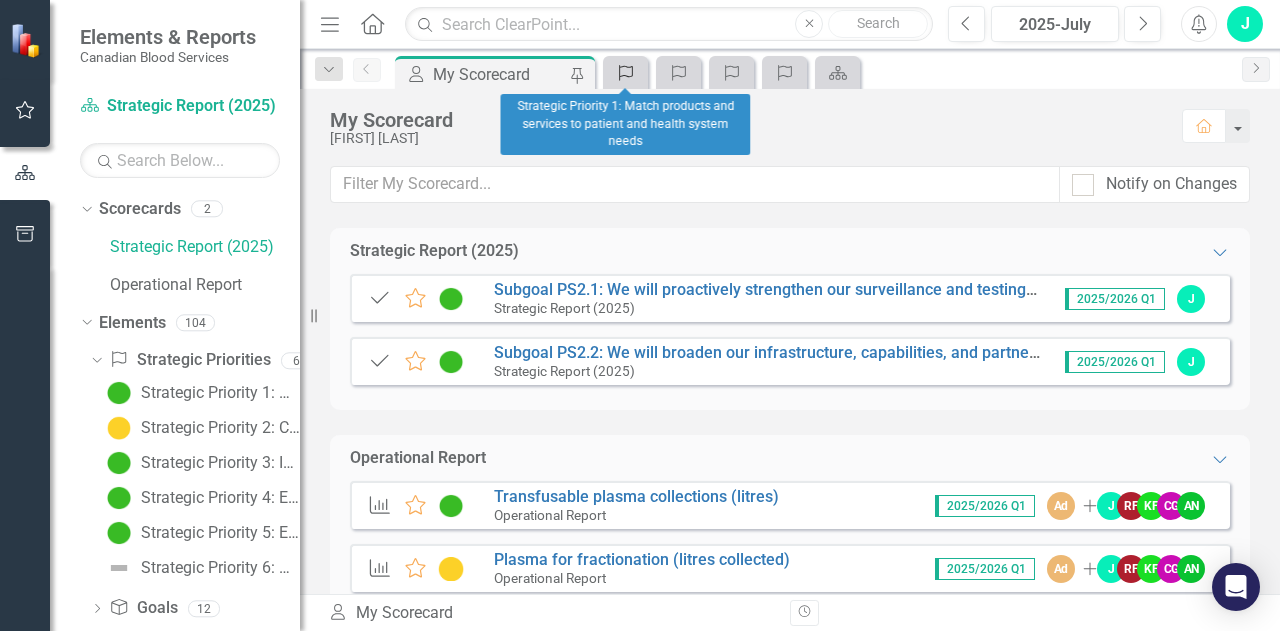 click on "Strategic Priorities" 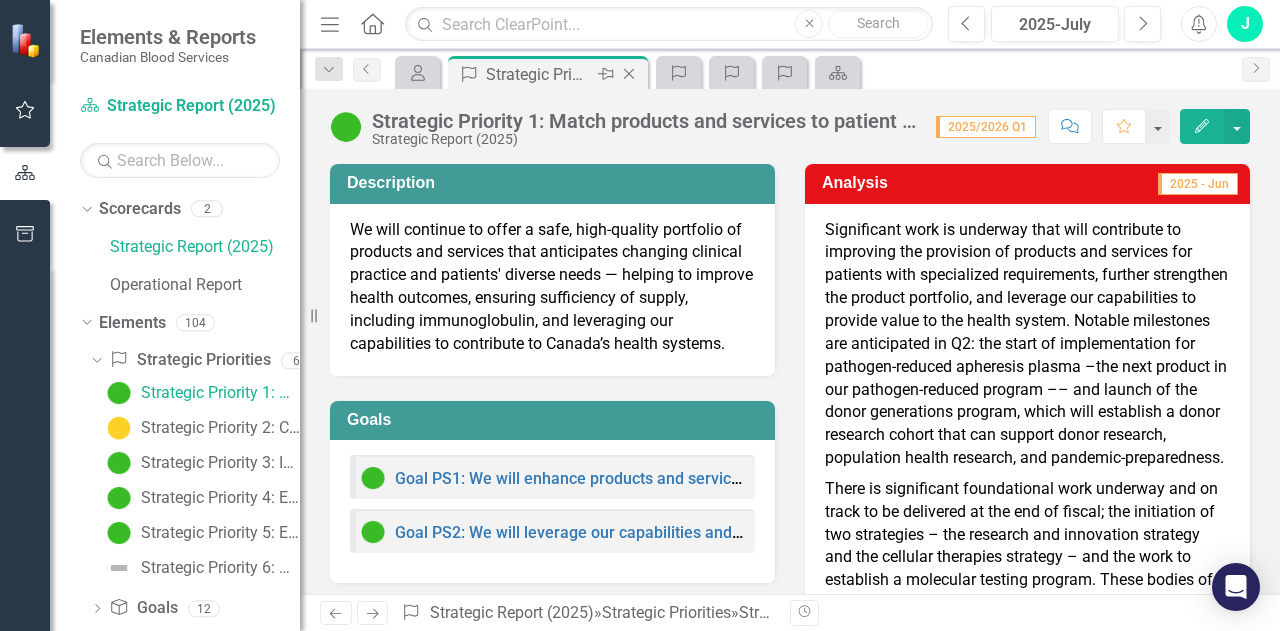 click on "Close" at bounding box center (630, 74) 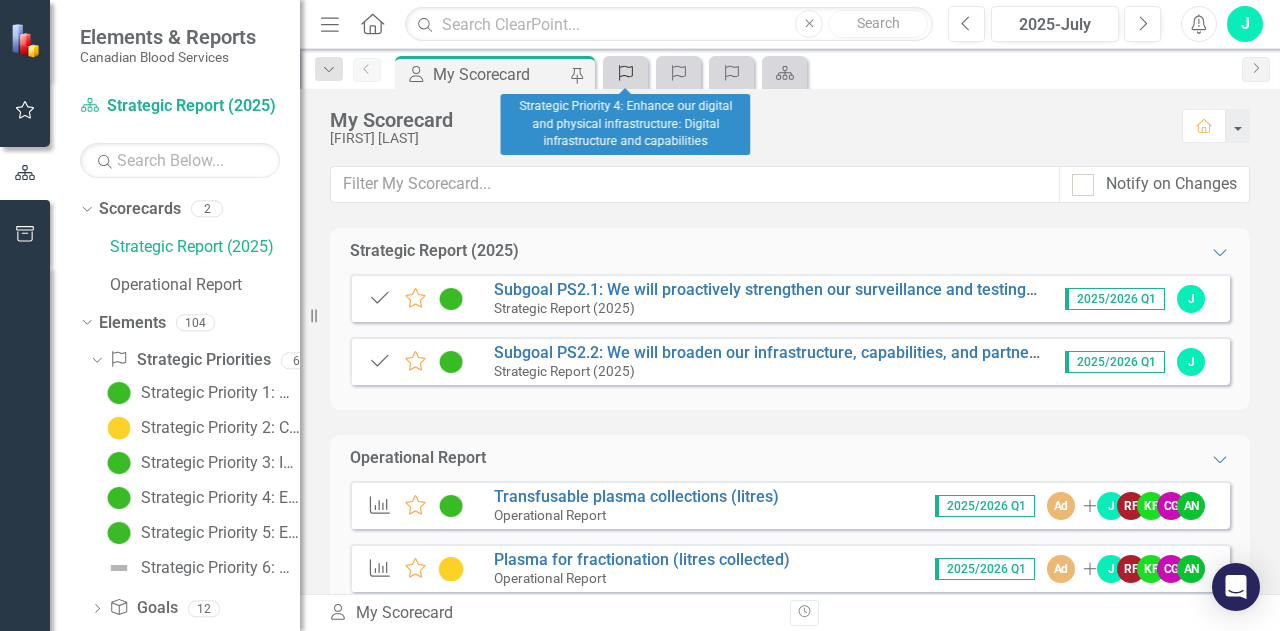 click 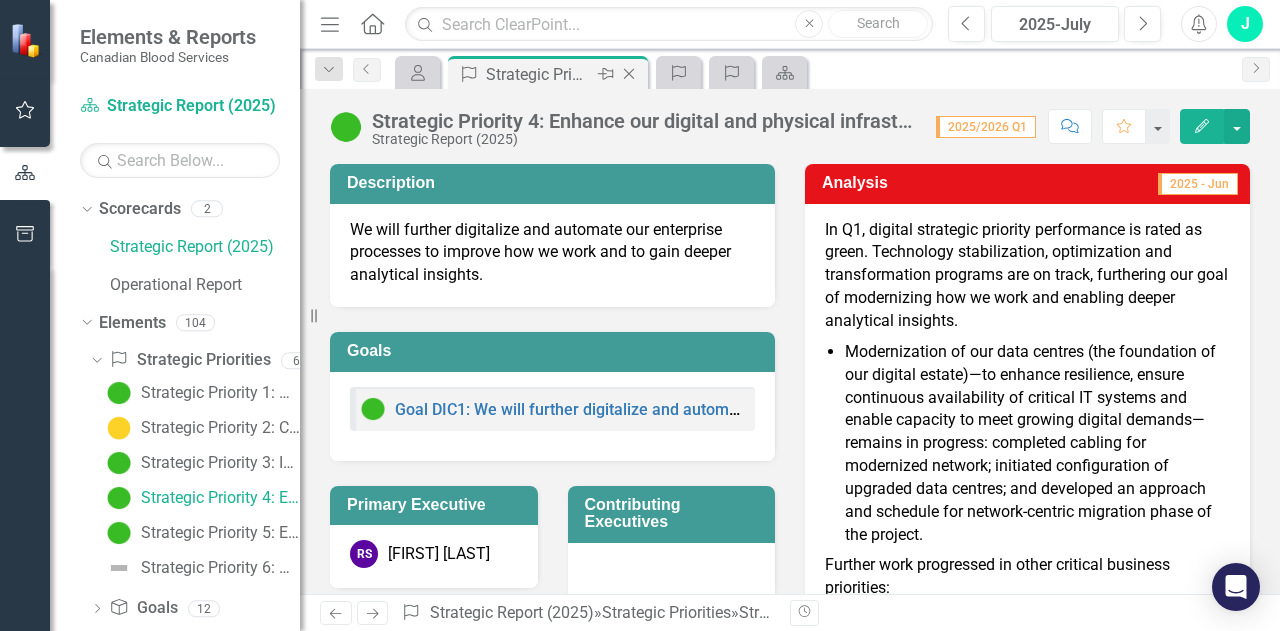 click on "Close" 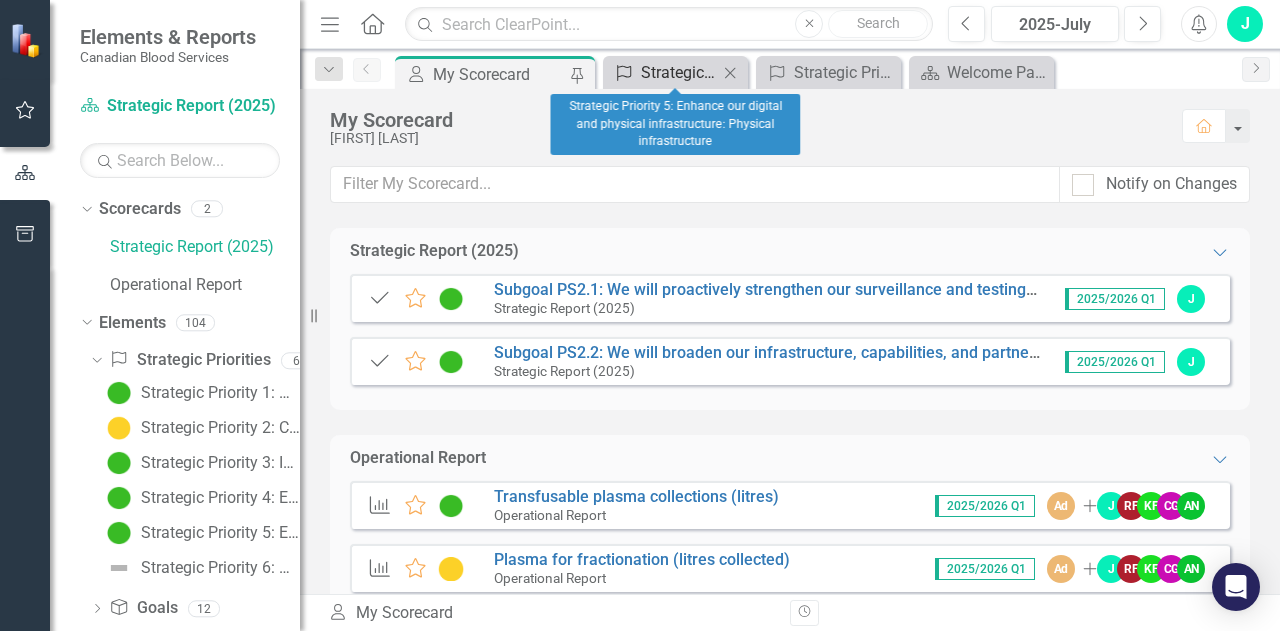 click on "Strategic Priority 5: Enhance our digital and physical infrastructure: Physical infrastructure" at bounding box center [679, 72] 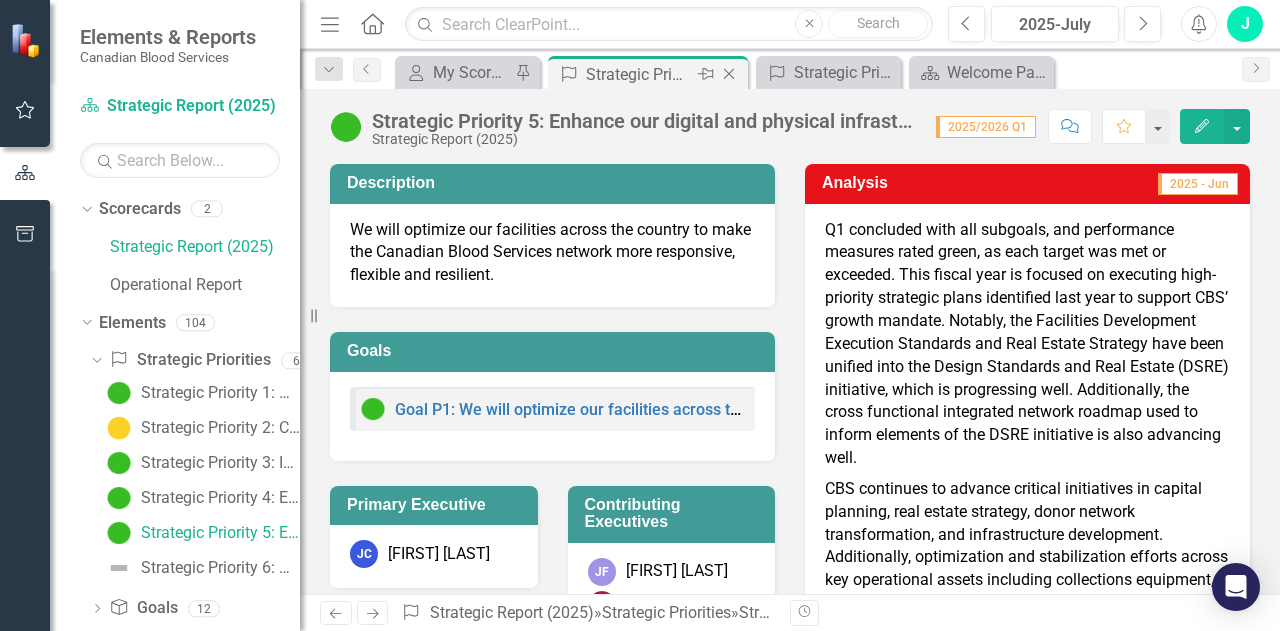 click on "Close" 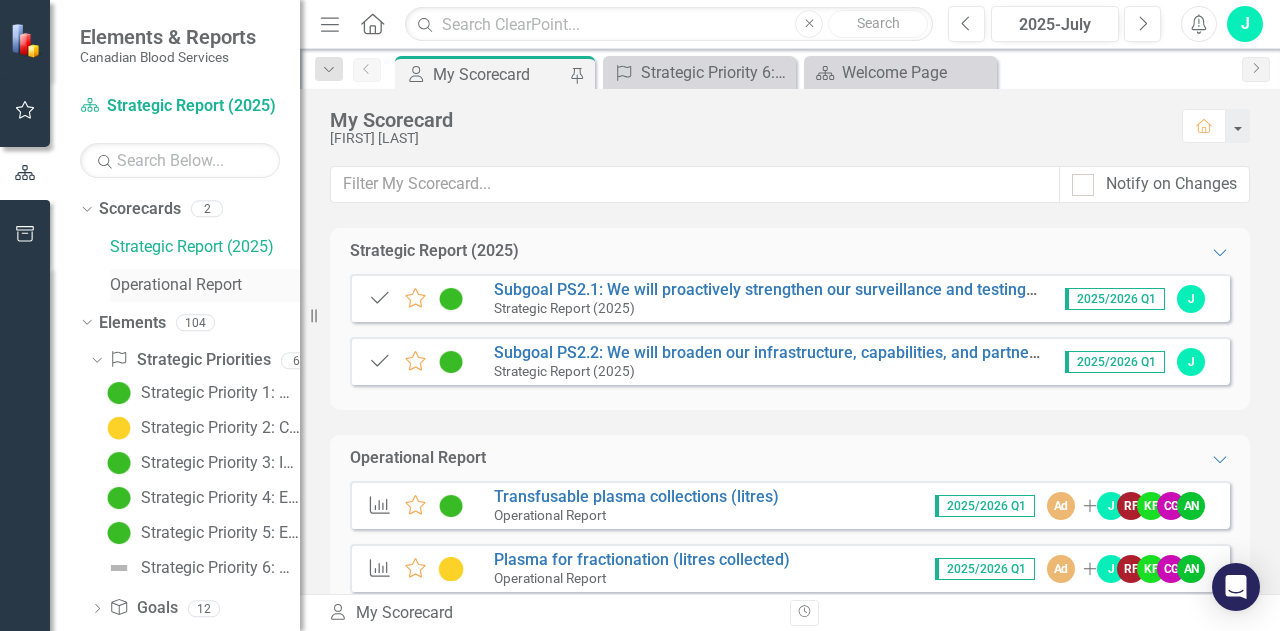 click on "Operational Report" at bounding box center (205, 285) 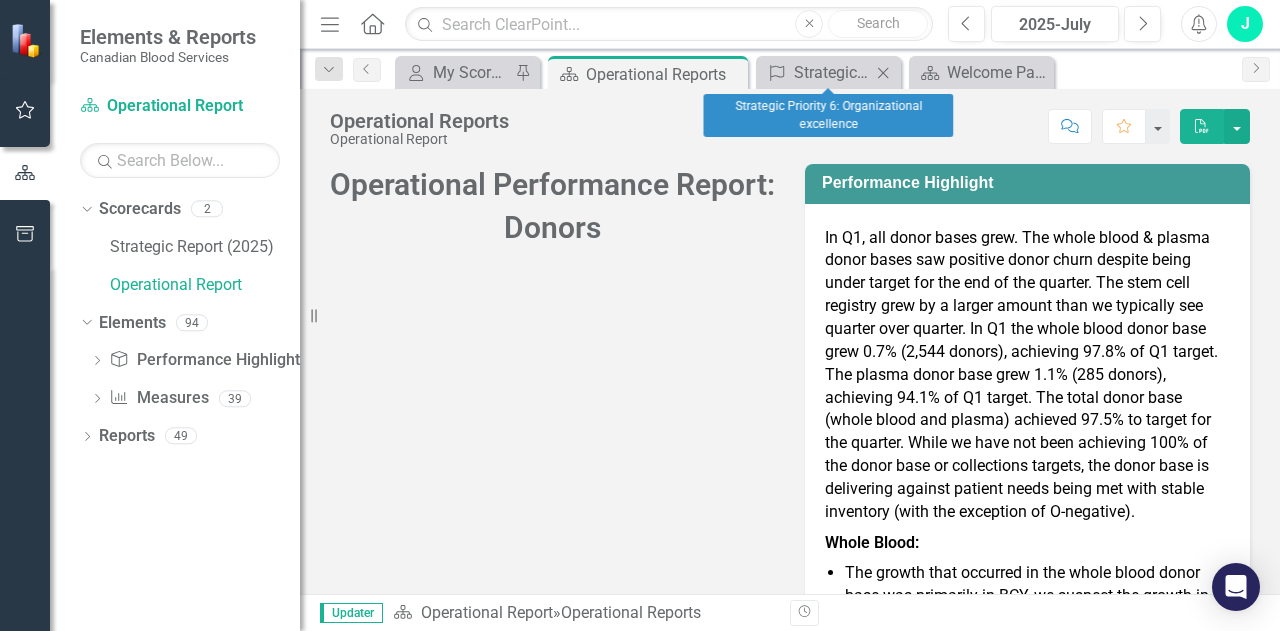 click 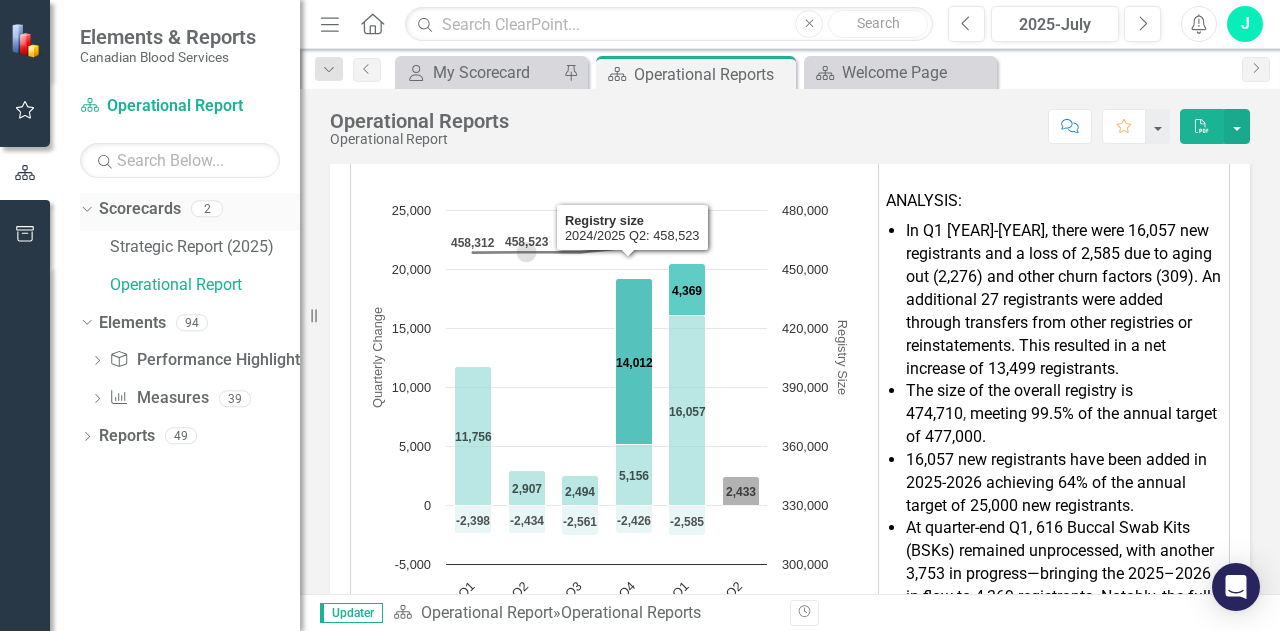 scroll, scrollTop: 1088, scrollLeft: 0, axis: vertical 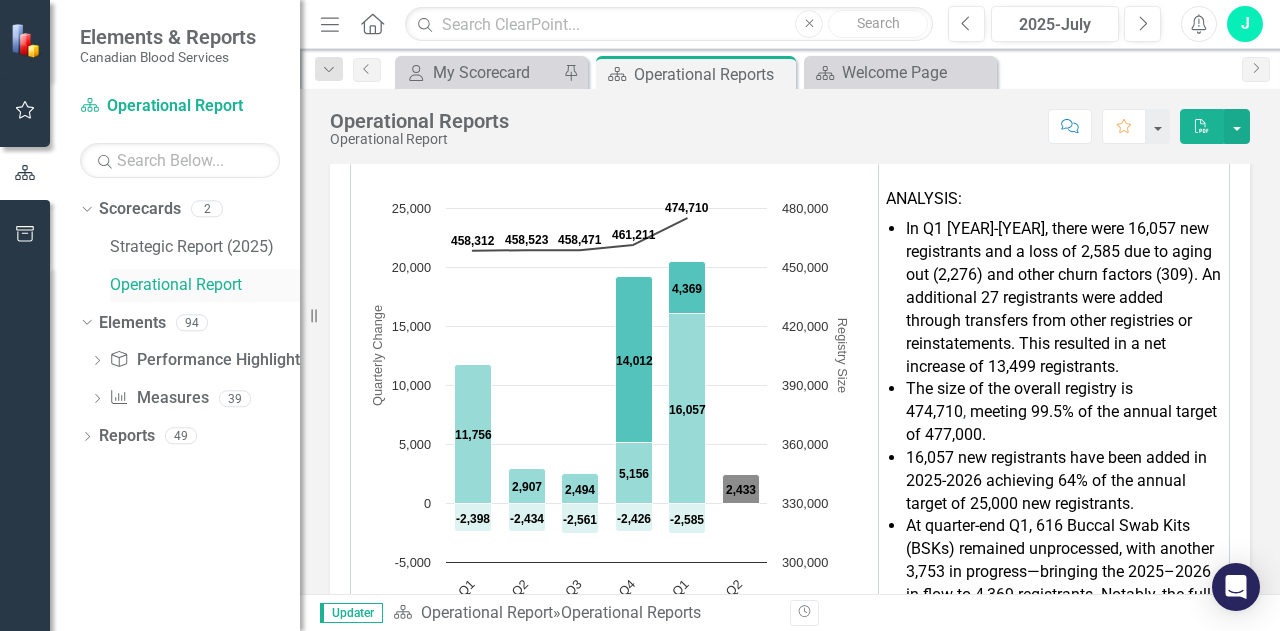 click on "Operational Report" at bounding box center (205, 285) 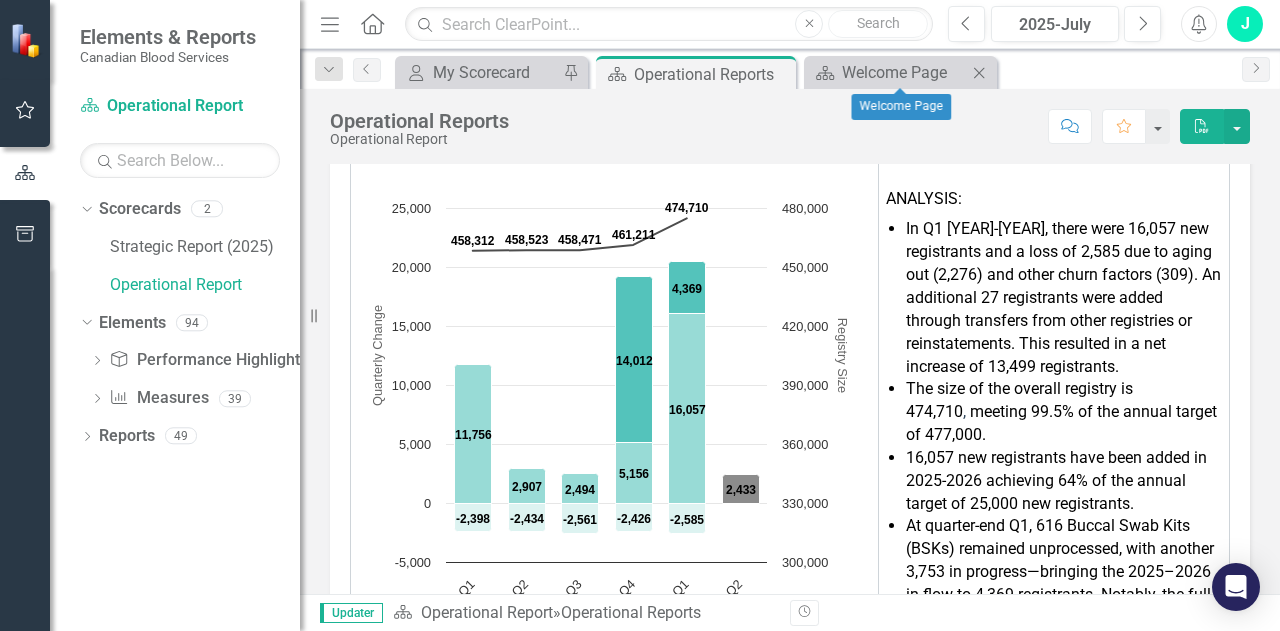 click on "Scorecard Welcome Page Close" at bounding box center [900, 72] 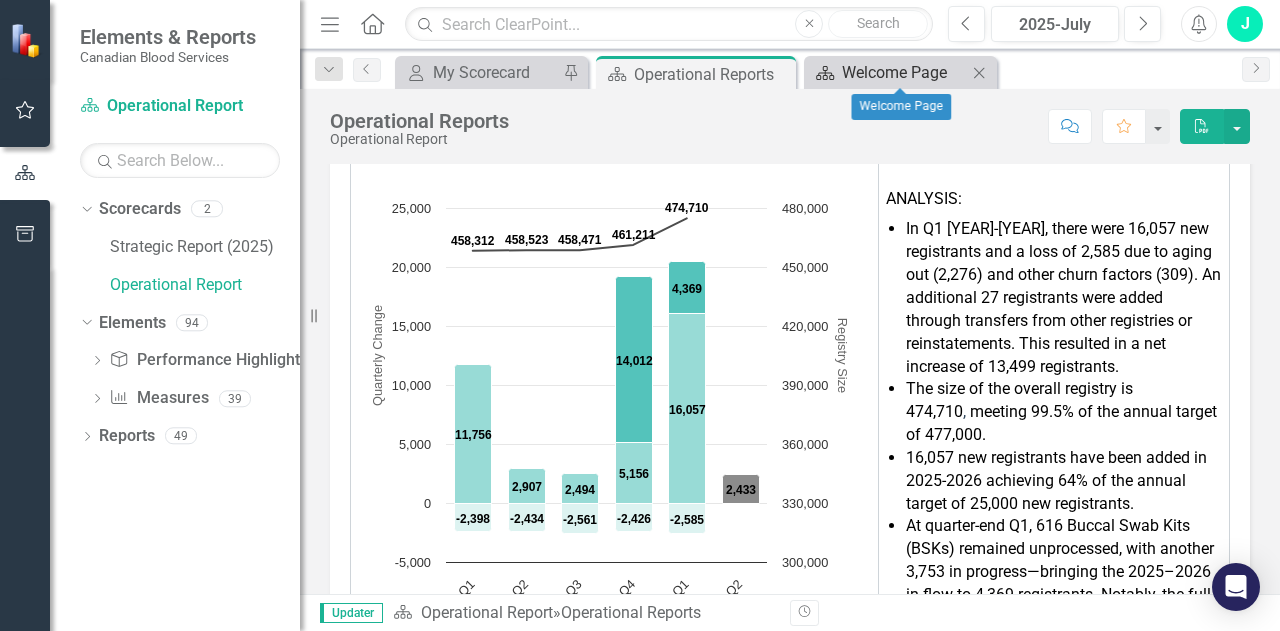 click on "Welcome Page" at bounding box center [904, 72] 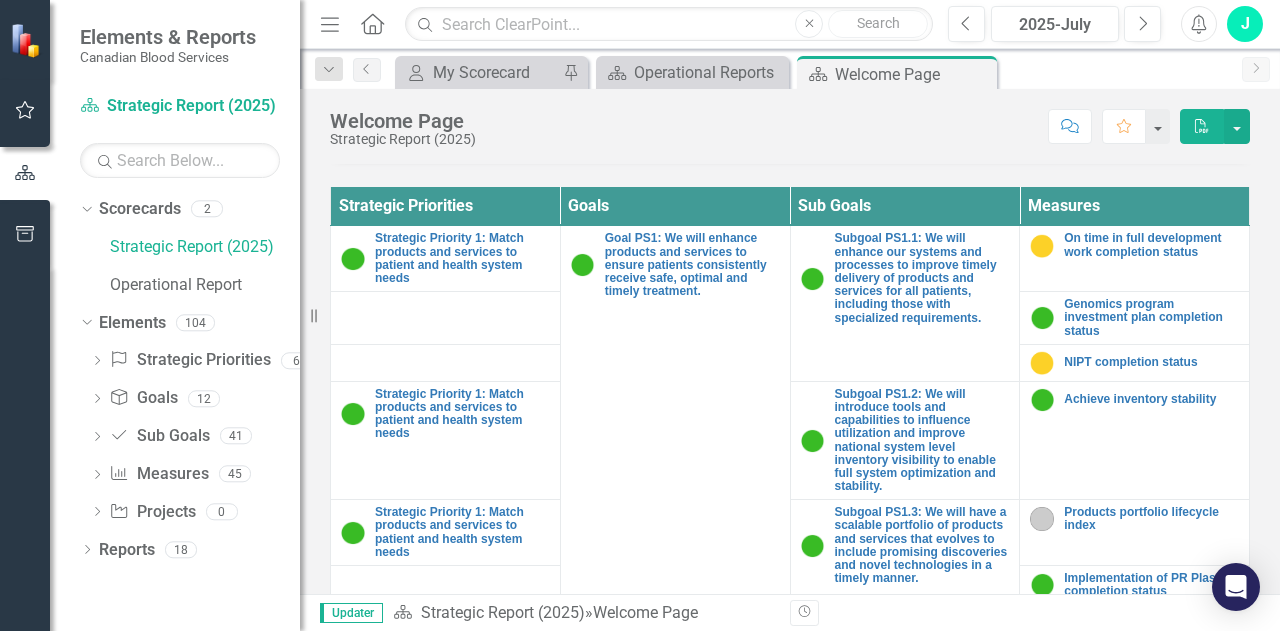 scroll, scrollTop: 721, scrollLeft: 0, axis: vertical 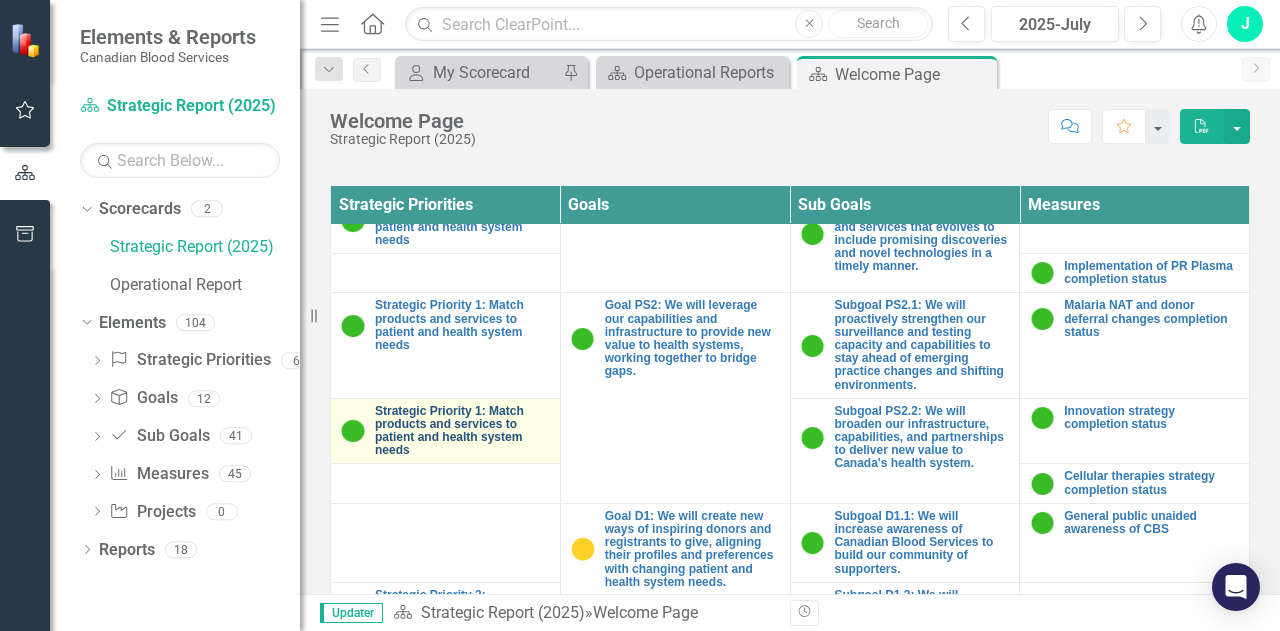 click on "Strategic Priority 1: Match products and services to patient and health system needs" at bounding box center [462, 431] 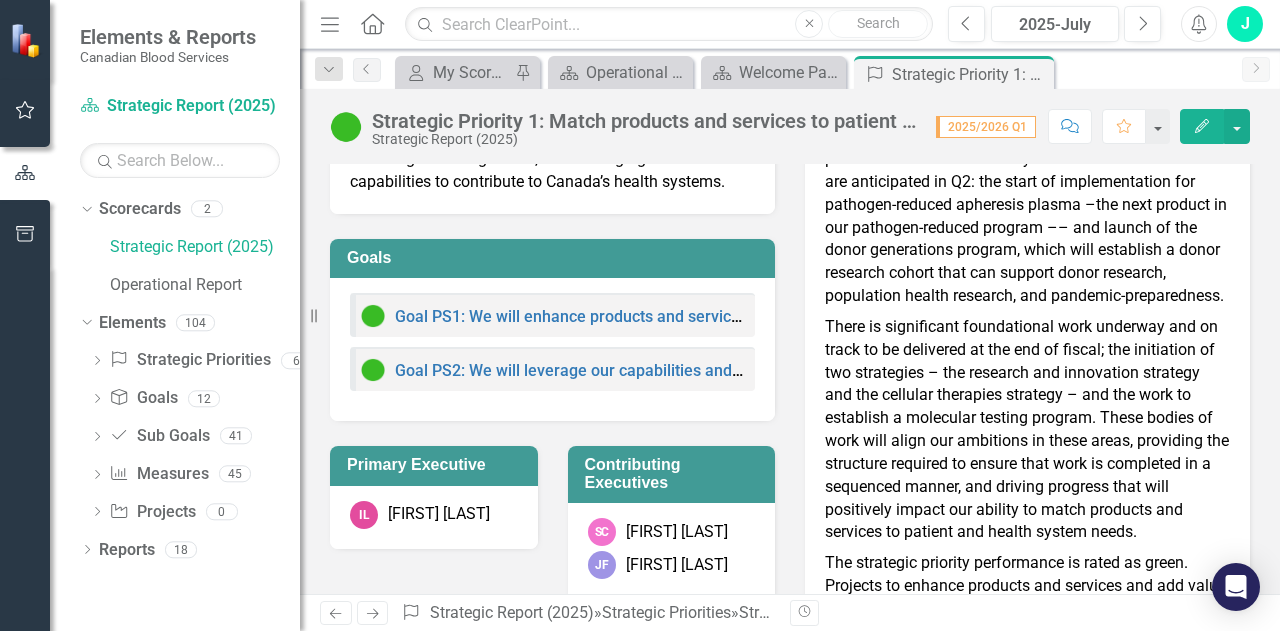 scroll, scrollTop: 161, scrollLeft: 0, axis: vertical 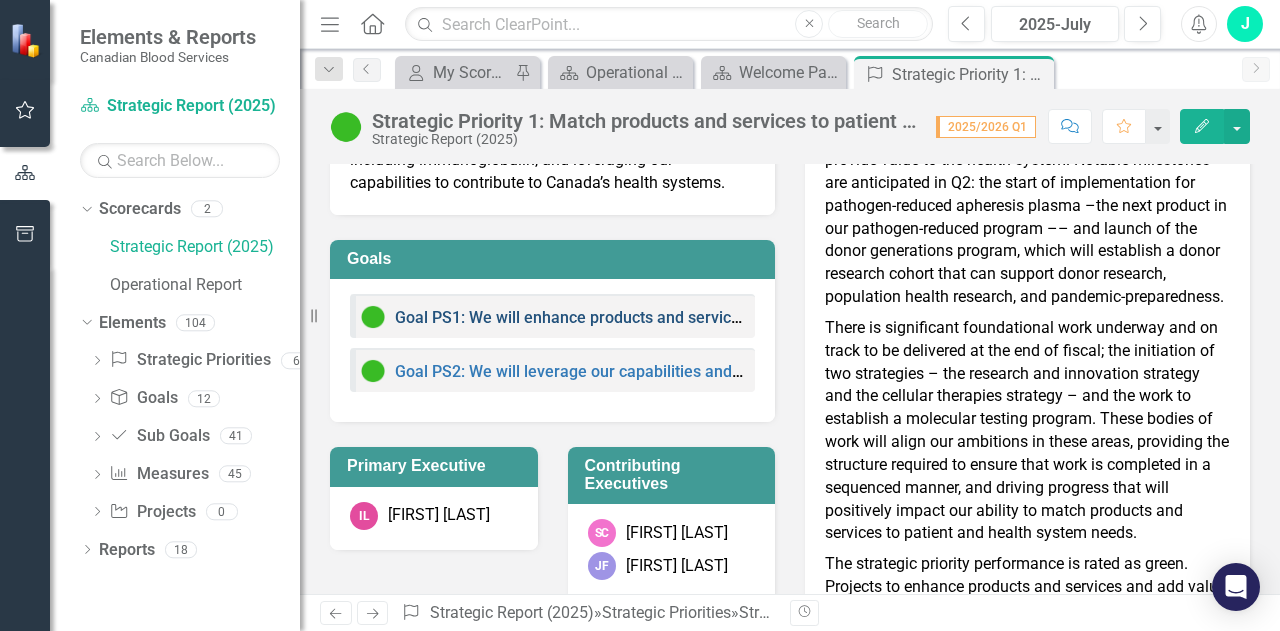 click on "Goal PS1: We will enhance products and services to ensure patients consistently receive safe, optimal and timely treatment." at bounding box center [840, 317] 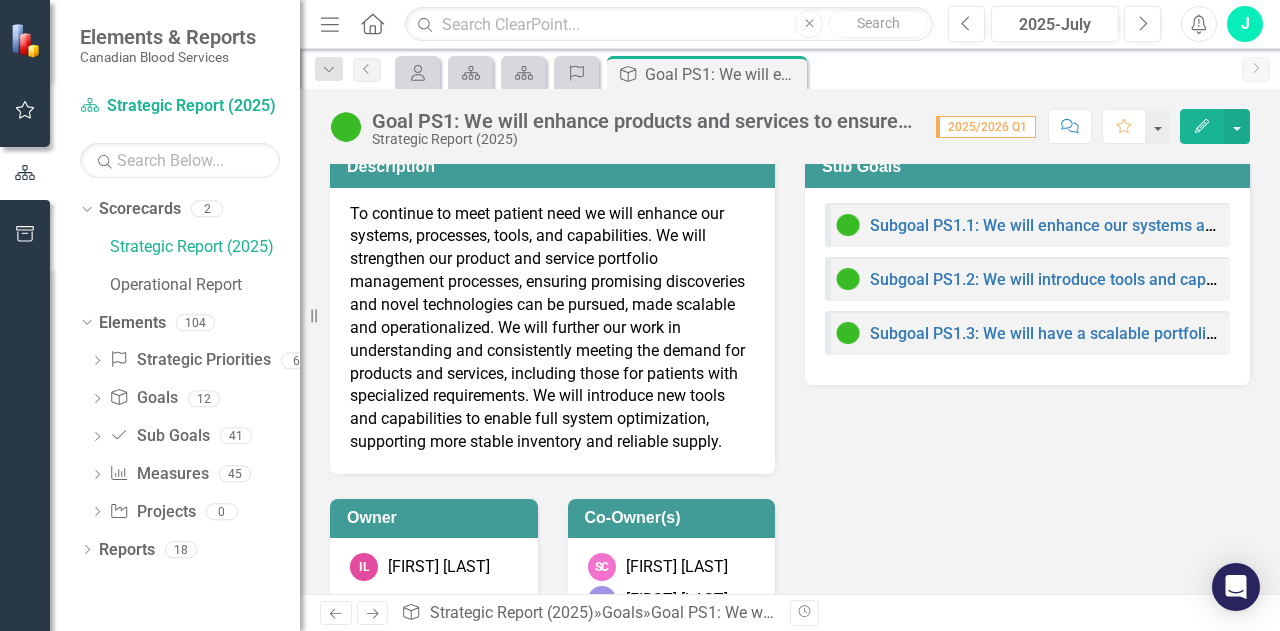 scroll, scrollTop: 16, scrollLeft: 0, axis: vertical 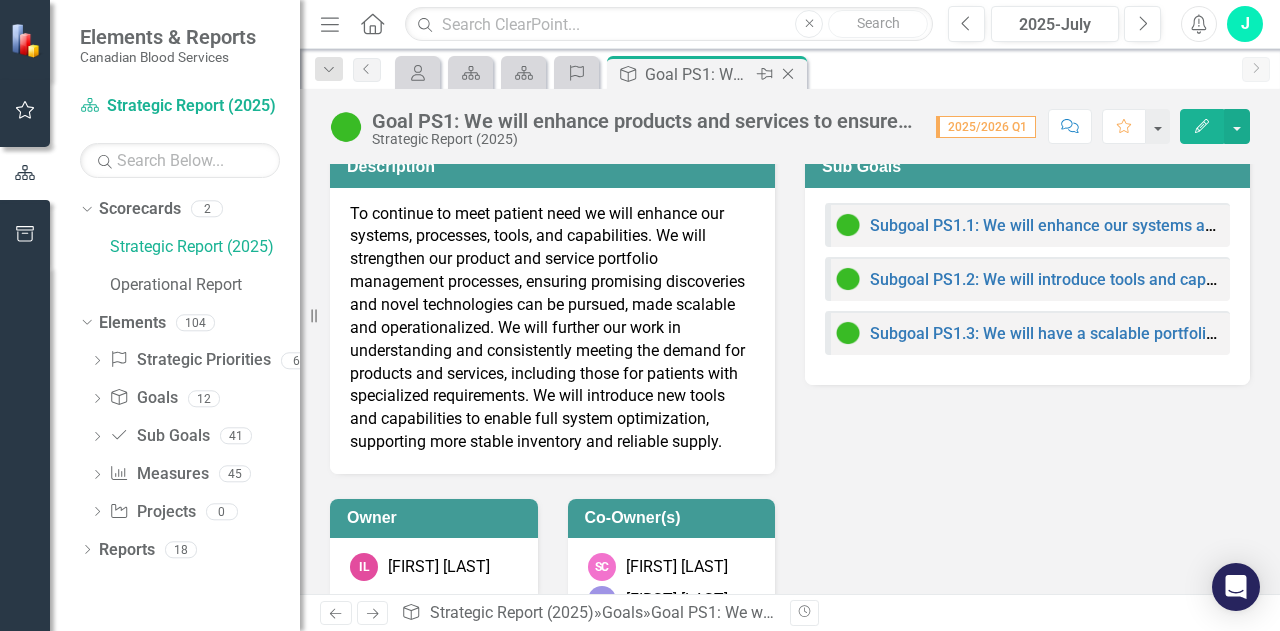 click 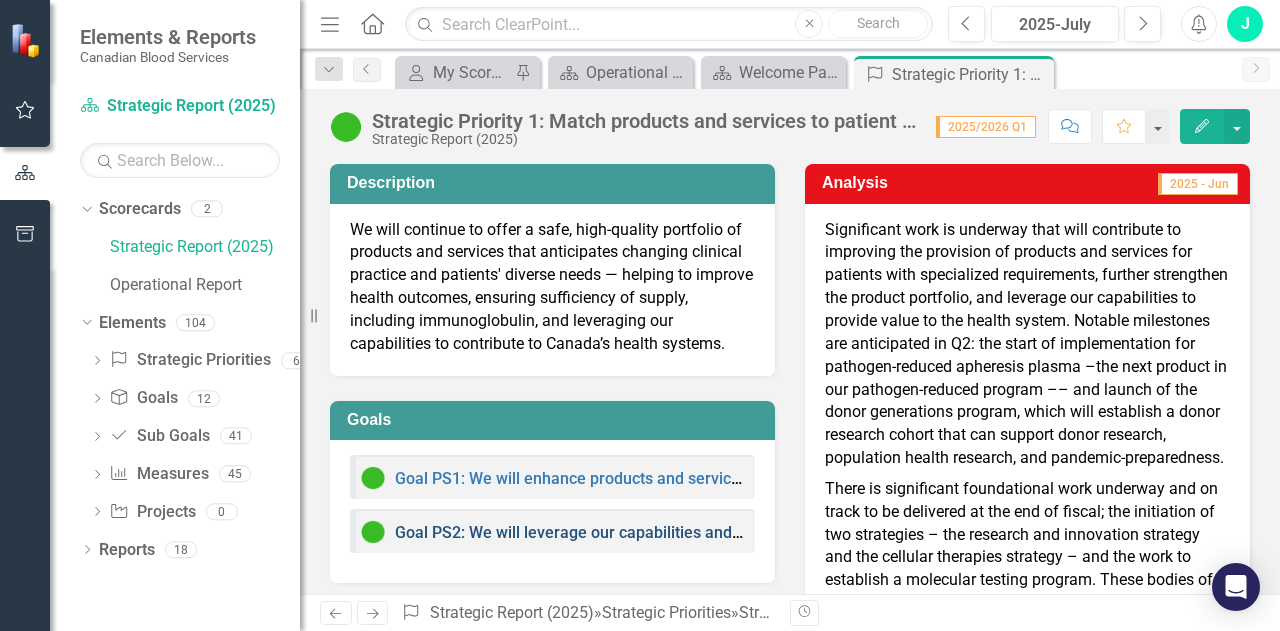 click on "Goal PS2: We will leverage our capabilities and infrastructure to provide new value to health systems, working together to bridge gaps." at bounding box center (877, 532) 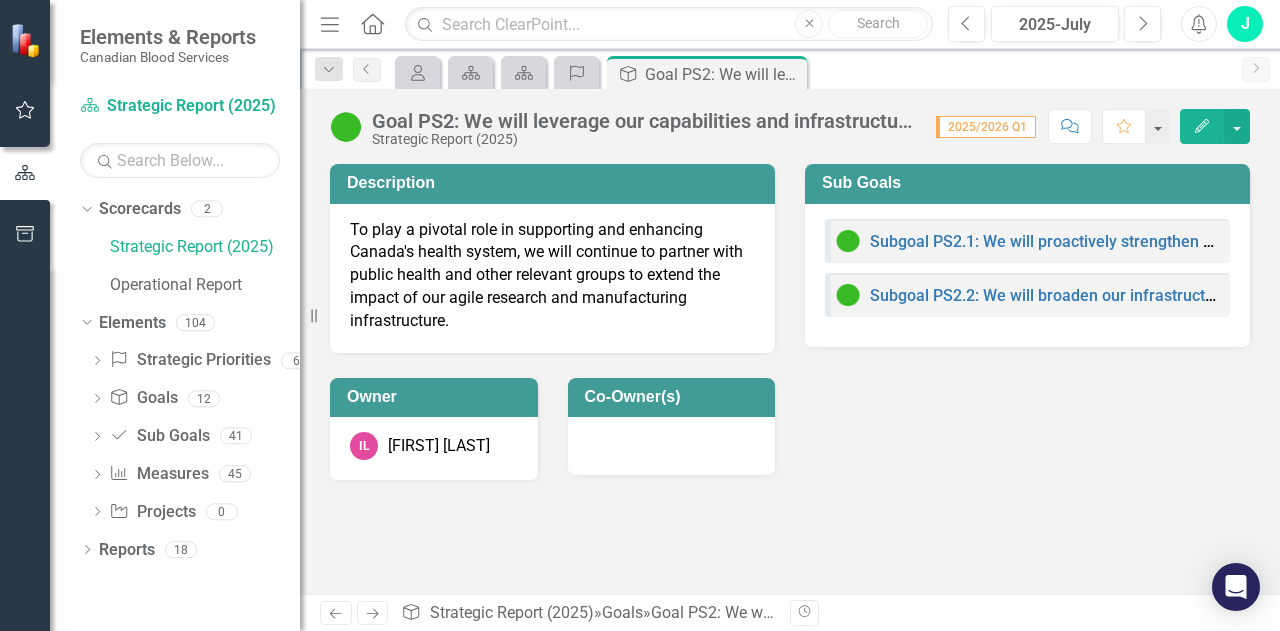 click on "Description To play a pivotal role in supporting and enhancing Canada's health system, we will continue to partner with public health and other relevant groups to extend the impact of our agile research and manufacturing infrastructure. Owner IL Isra Levy Co-Owner(s) Sub Goals Subgoal PS2.1: We will proactively strengthen our surveillance and testing capacity and capabilities to stay ahead of emerging practice changes and shifting environments. Subgoal PS2.2: We will broaden our infrastructure, capabilities, and partnerships to deliver  new value to Canada's health system." at bounding box center (790, 379) 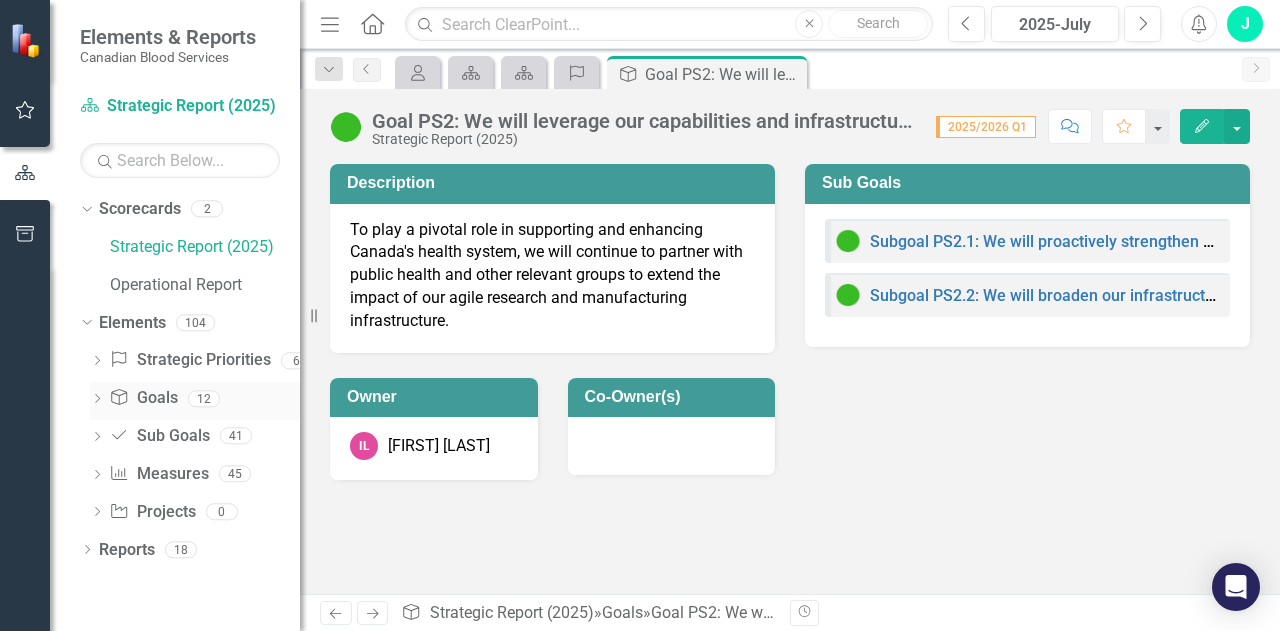 click on "Dropdown" 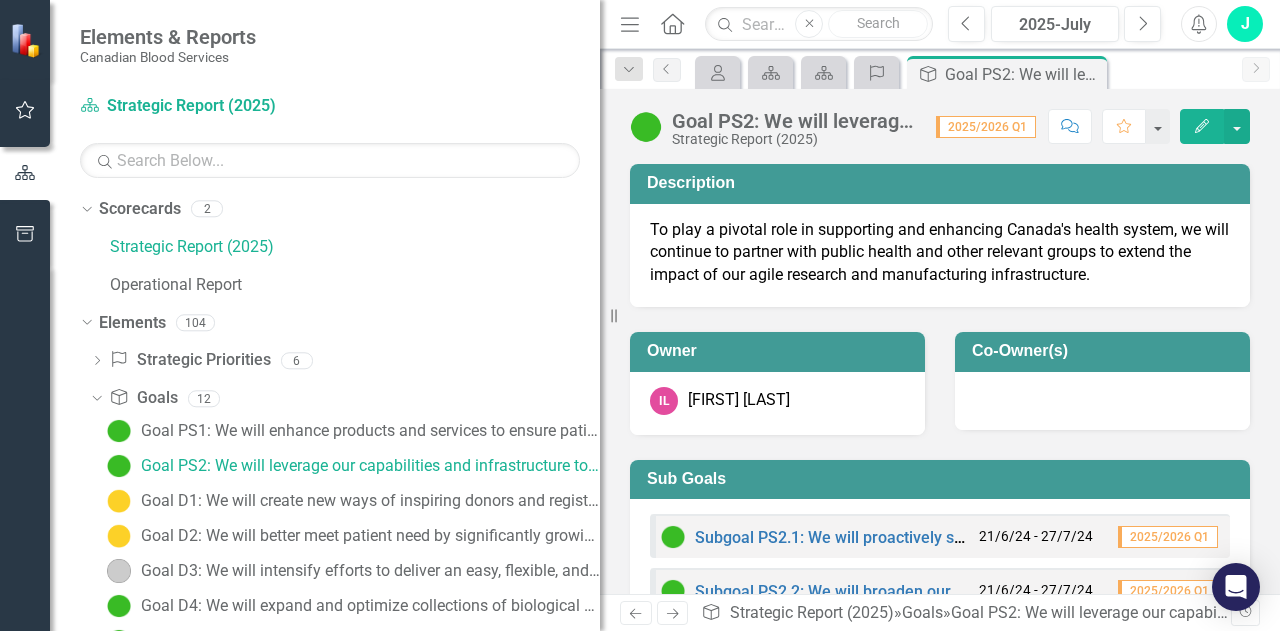 drag, startPoint x: 300, startPoint y: 392, endPoint x: 738, endPoint y: 389, distance: 438.01028 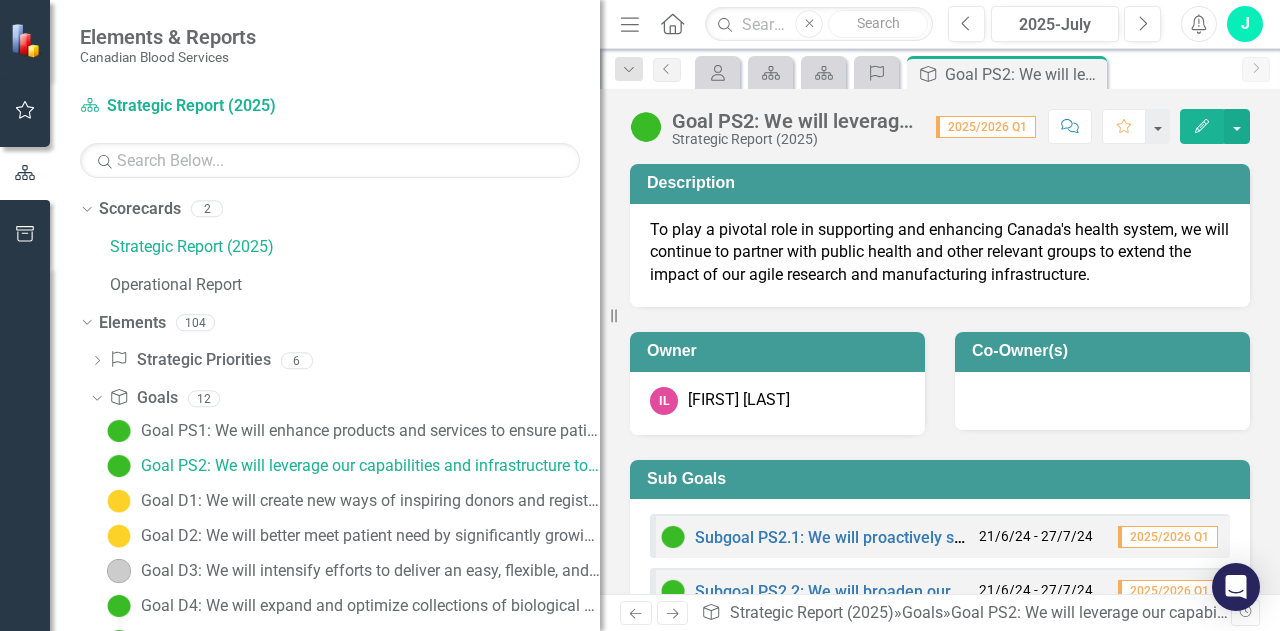 click on "Elements & Reports Canadian Blood Services Scorecard Strategic Report (2025) Search Dropdown Scorecards 2 Strategic Report (2025) Operational Report  Dropdown Elements 104 Dropdown Strategic Priorities Strategic Priorities 6 Strategic Priority 1: Match products and services to patient and health system needs Strategic Priority 2: Collections and Donor growth and transformation Strategic Priority 3: Invest in our people and culture			 Strategic Priority 4: Enhance our digital and physical infrastructure: Digital infrastructure and capabilities Strategic Priority 5: Enhance our digital and physical infrastructure: Physical infrastructure Strategic Priority 6: Organizational excellence Dropdown Goal Goals 12 Goal PS1: We will enhance products and services to ensure patients consistently receive safe, optimal and timely treatment.    Goal PS2: We will leverage our capabilities and infrastructure to provide new value to health systems, working together to bridge gaps. Goal OE 1: Organizational excellence Dropdown" at bounding box center [640, 315] 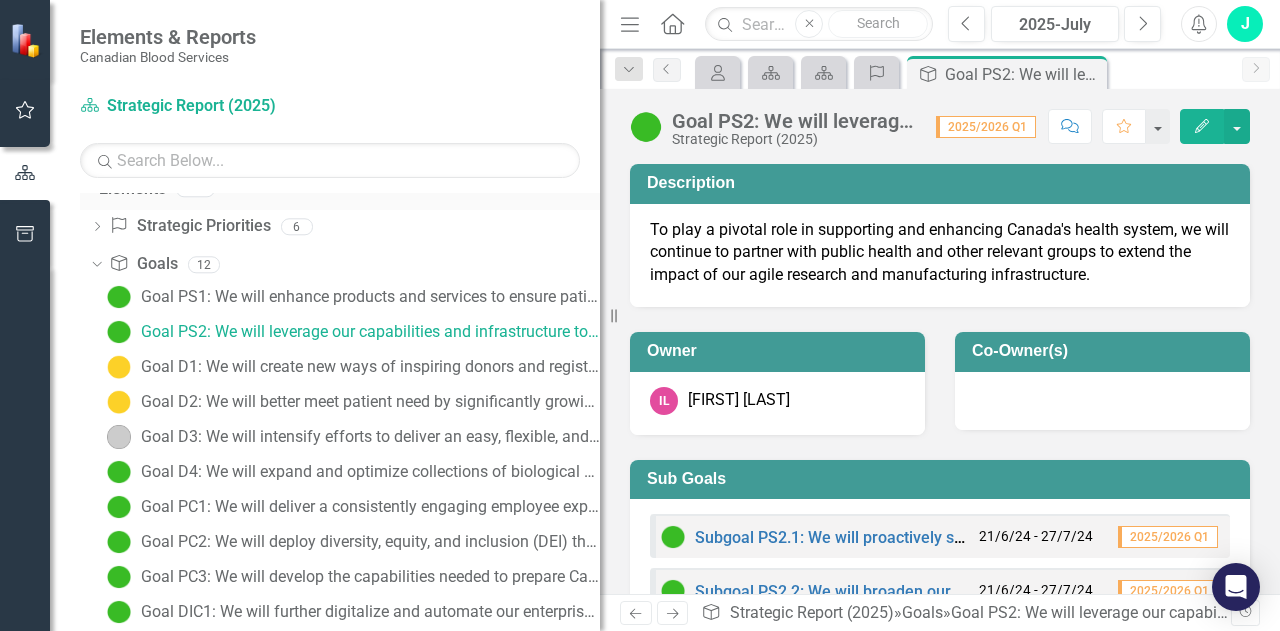 scroll, scrollTop: 0, scrollLeft: 0, axis: both 